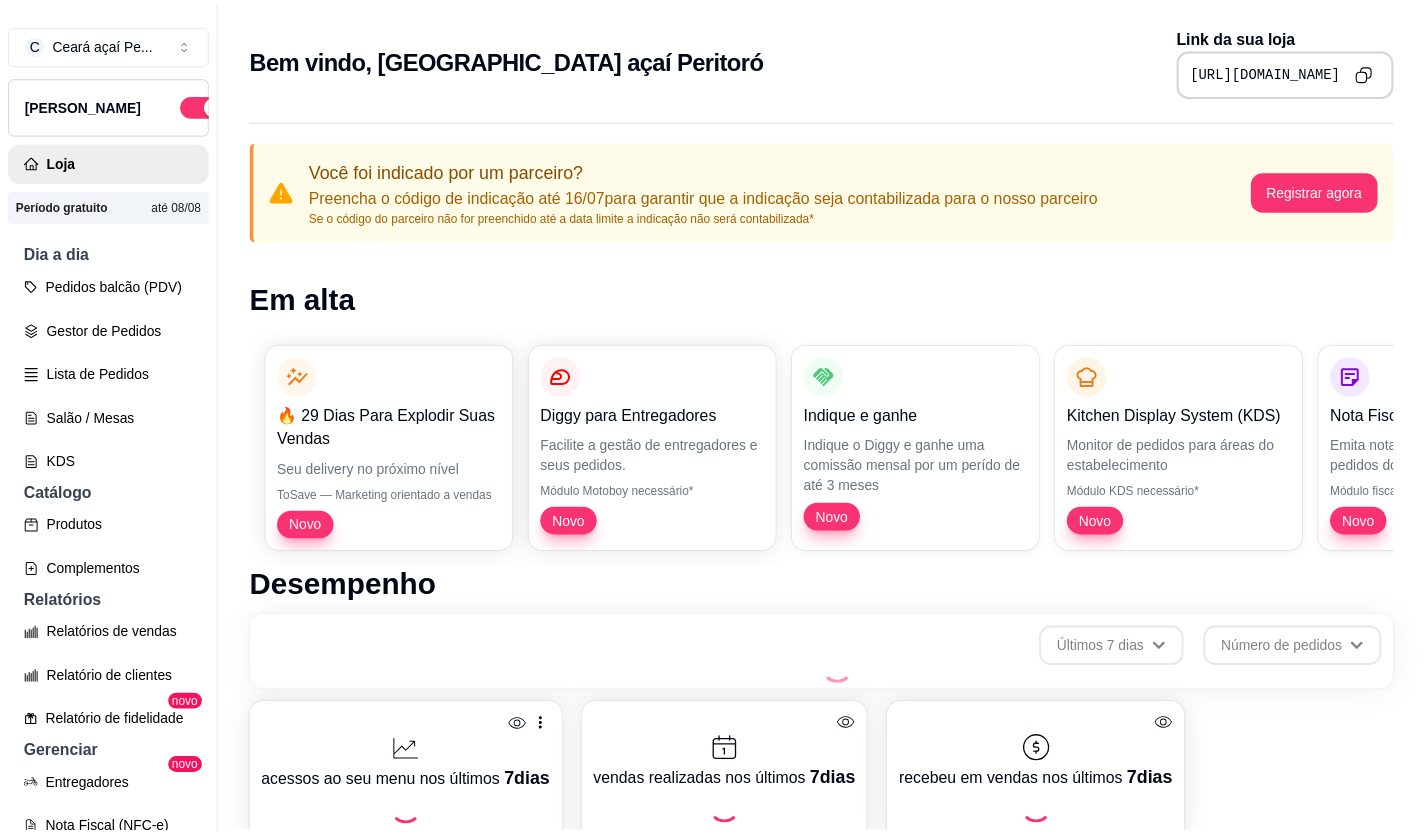 scroll, scrollTop: 0, scrollLeft: 0, axis: both 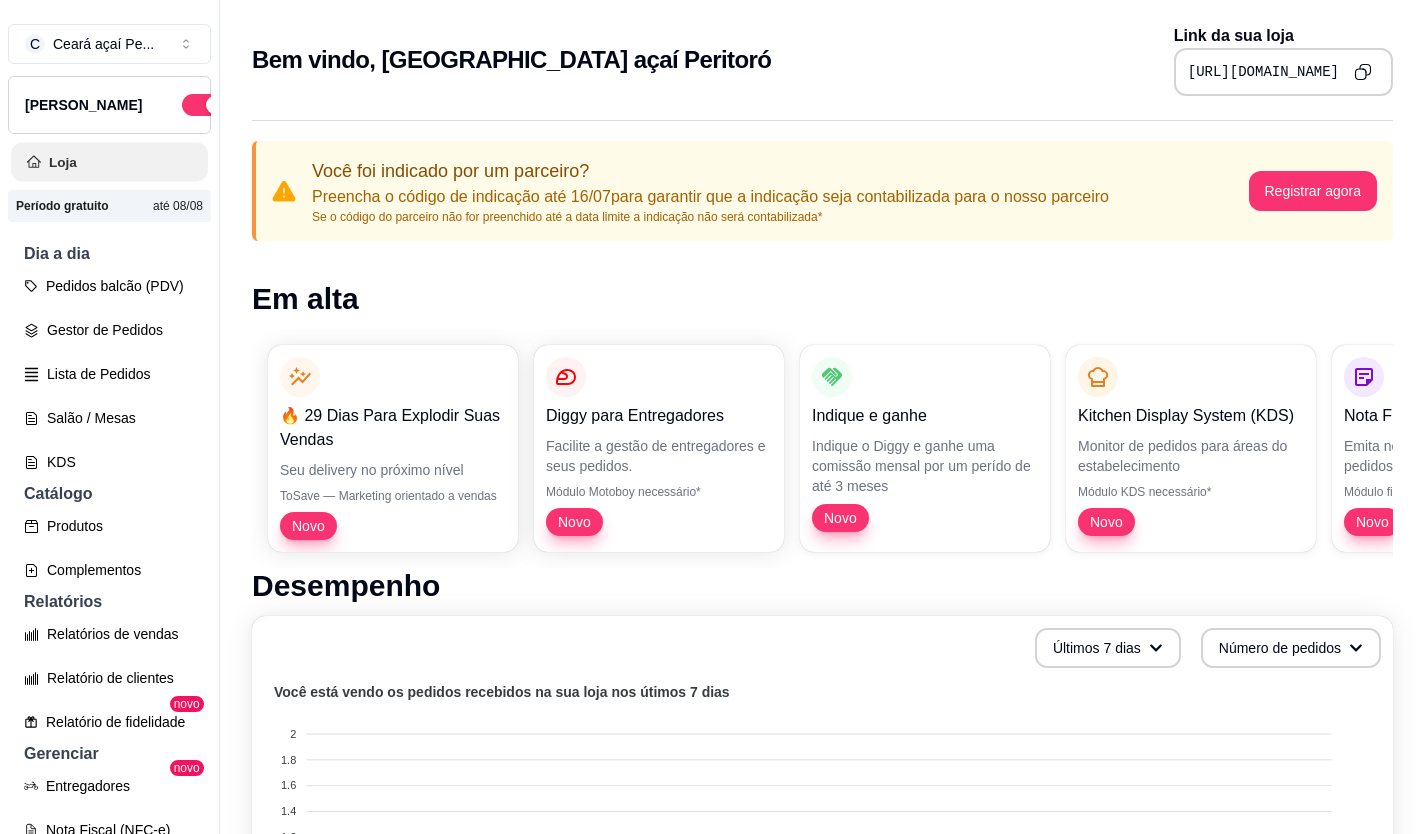 click on "Loja" at bounding box center [109, 162] 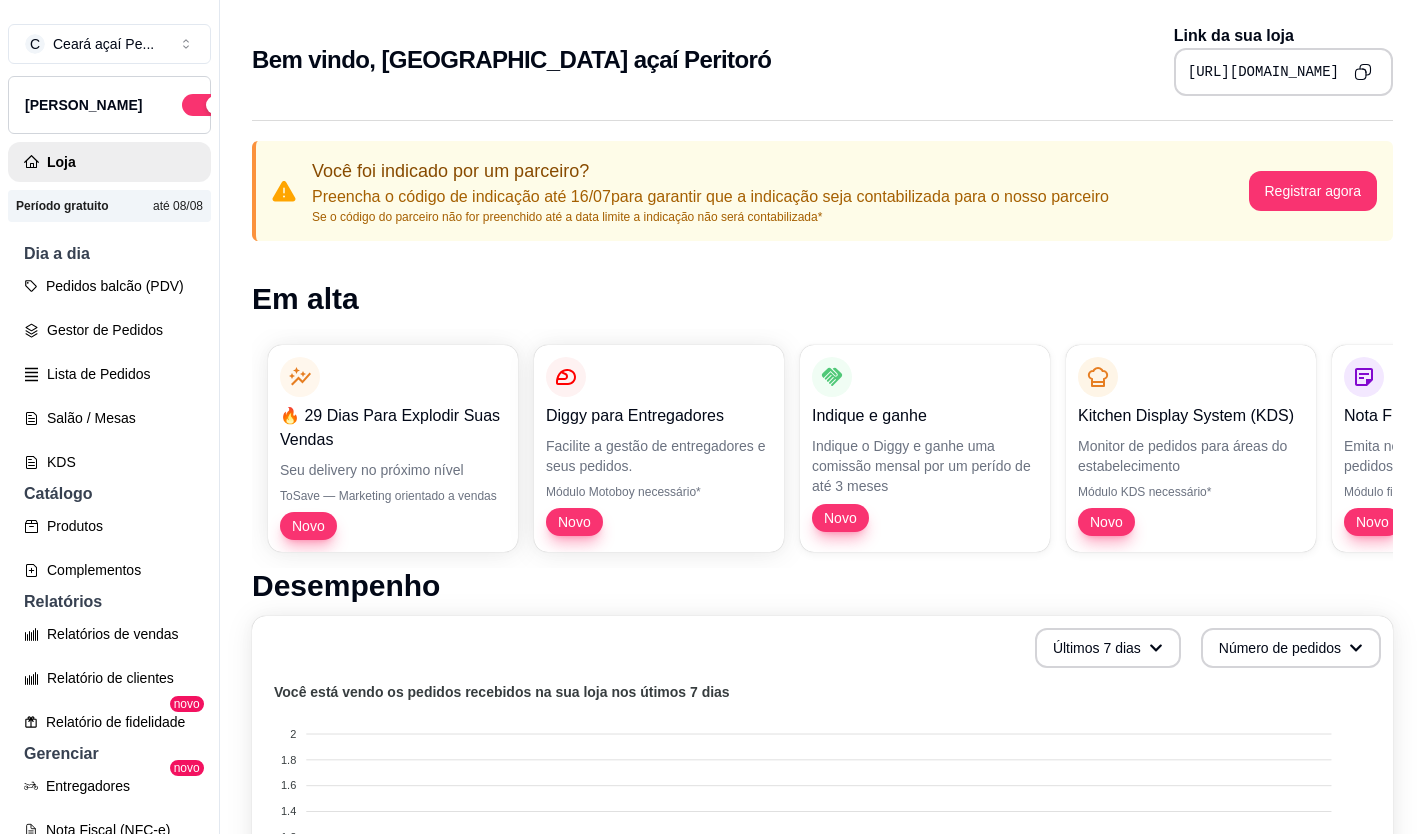 click on "Em alta" at bounding box center [822, 299] 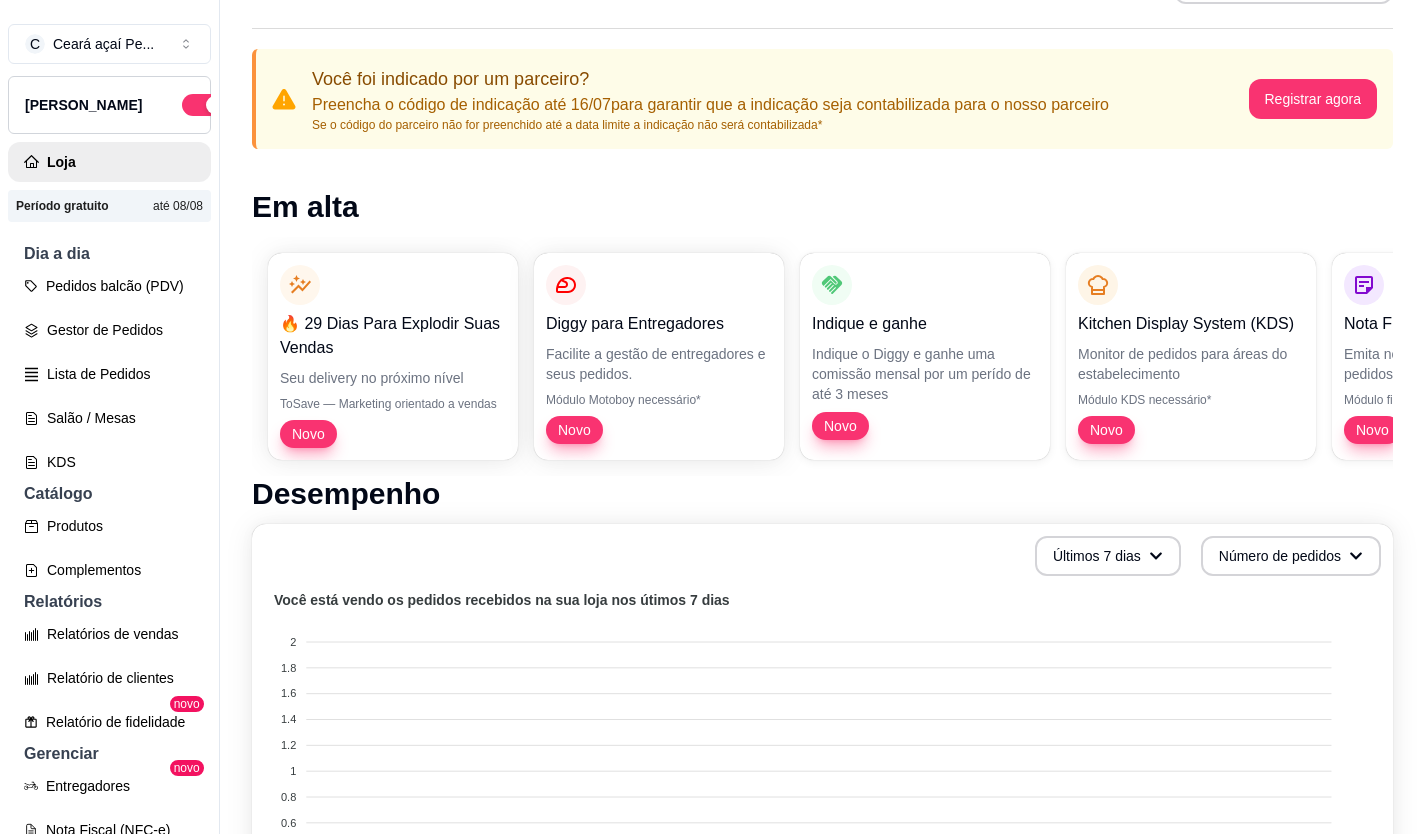 scroll, scrollTop: 105, scrollLeft: 0, axis: vertical 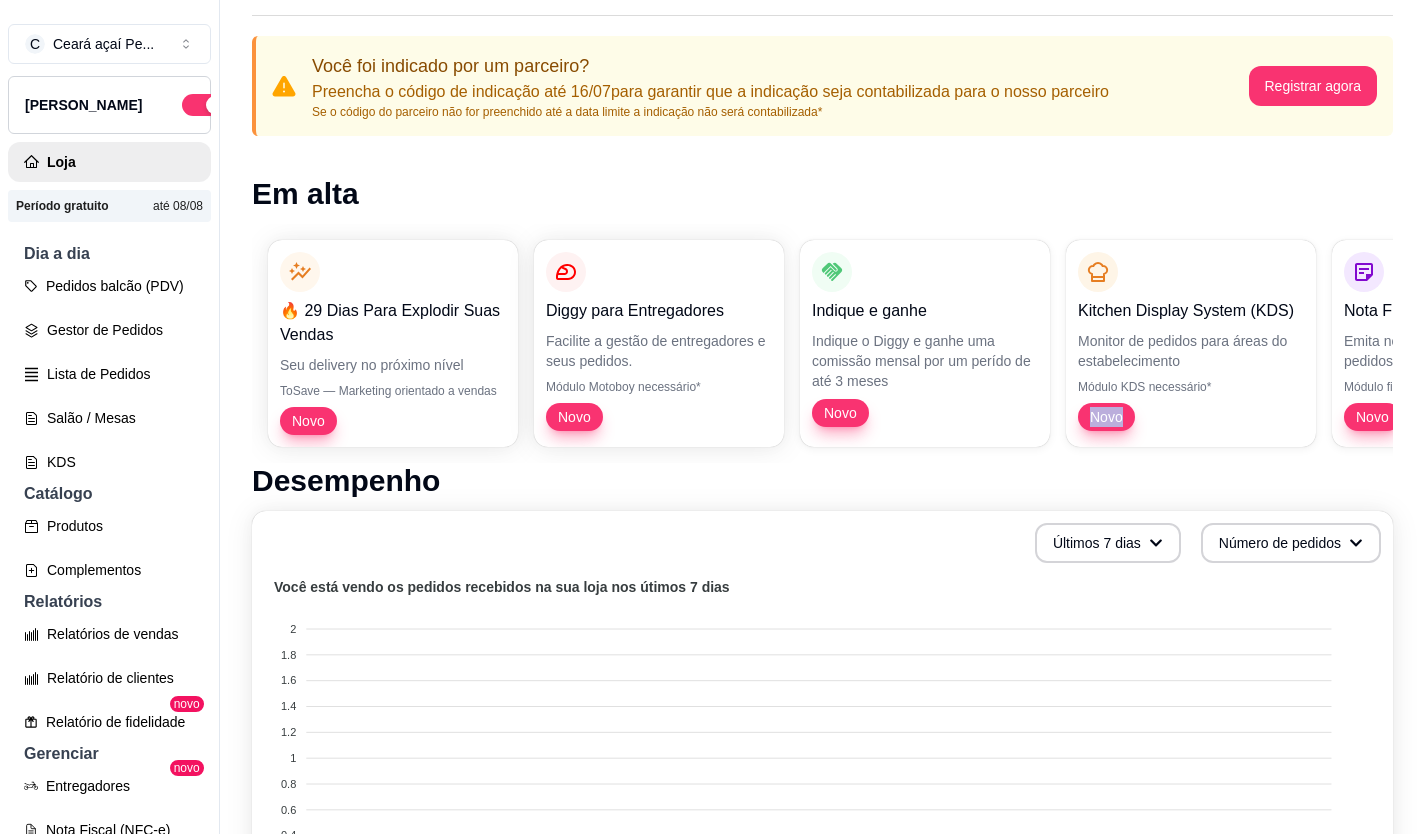 drag, startPoint x: 1266, startPoint y: 450, endPoint x: 1065, endPoint y: 460, distance: 201.2486 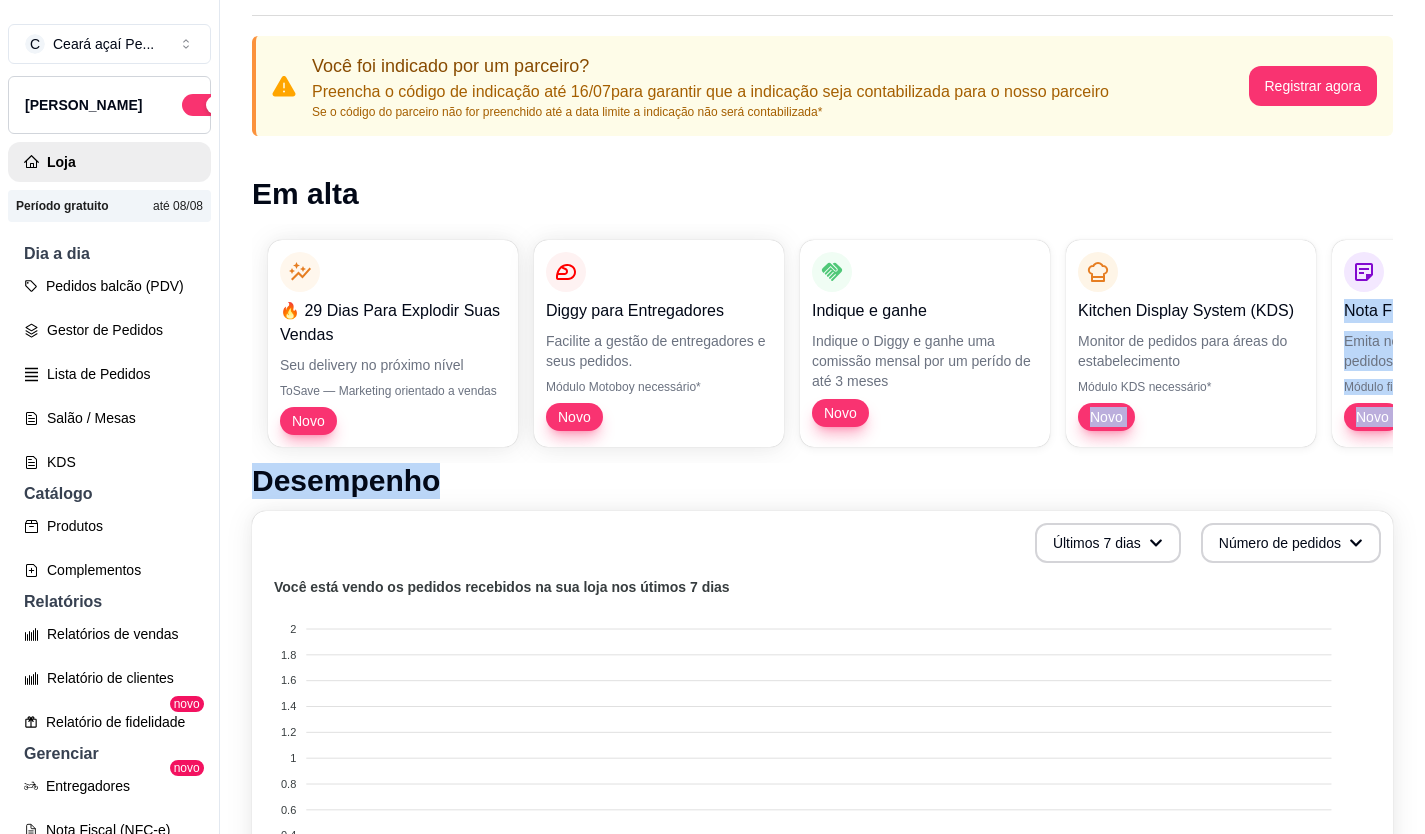 drag, startPoint x: 1065, startPoint y: 460, endPoint x: 1225, endPoint y: 488, distance: 162.43152 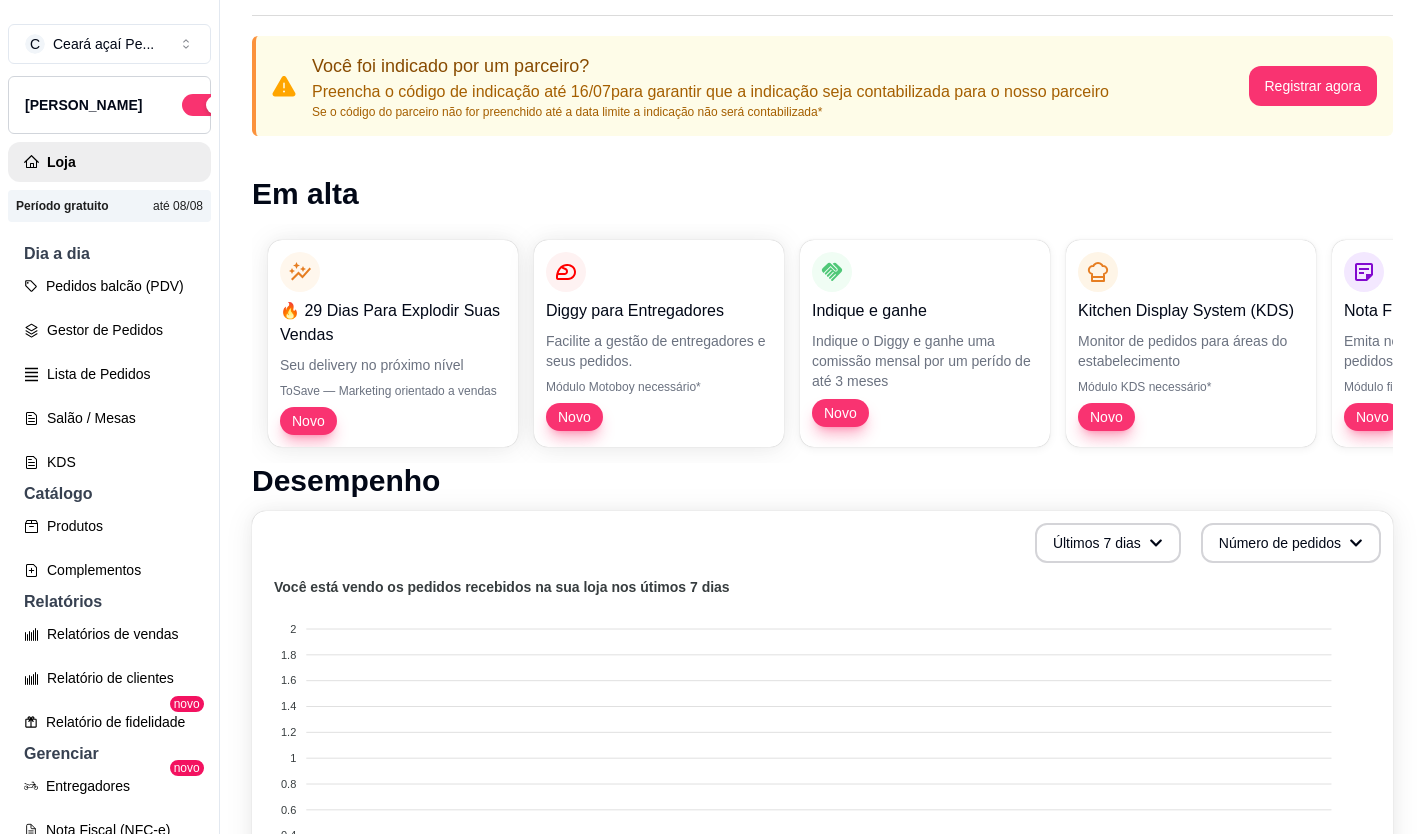 click on "Desempenho" at bounding box center [822, 481] 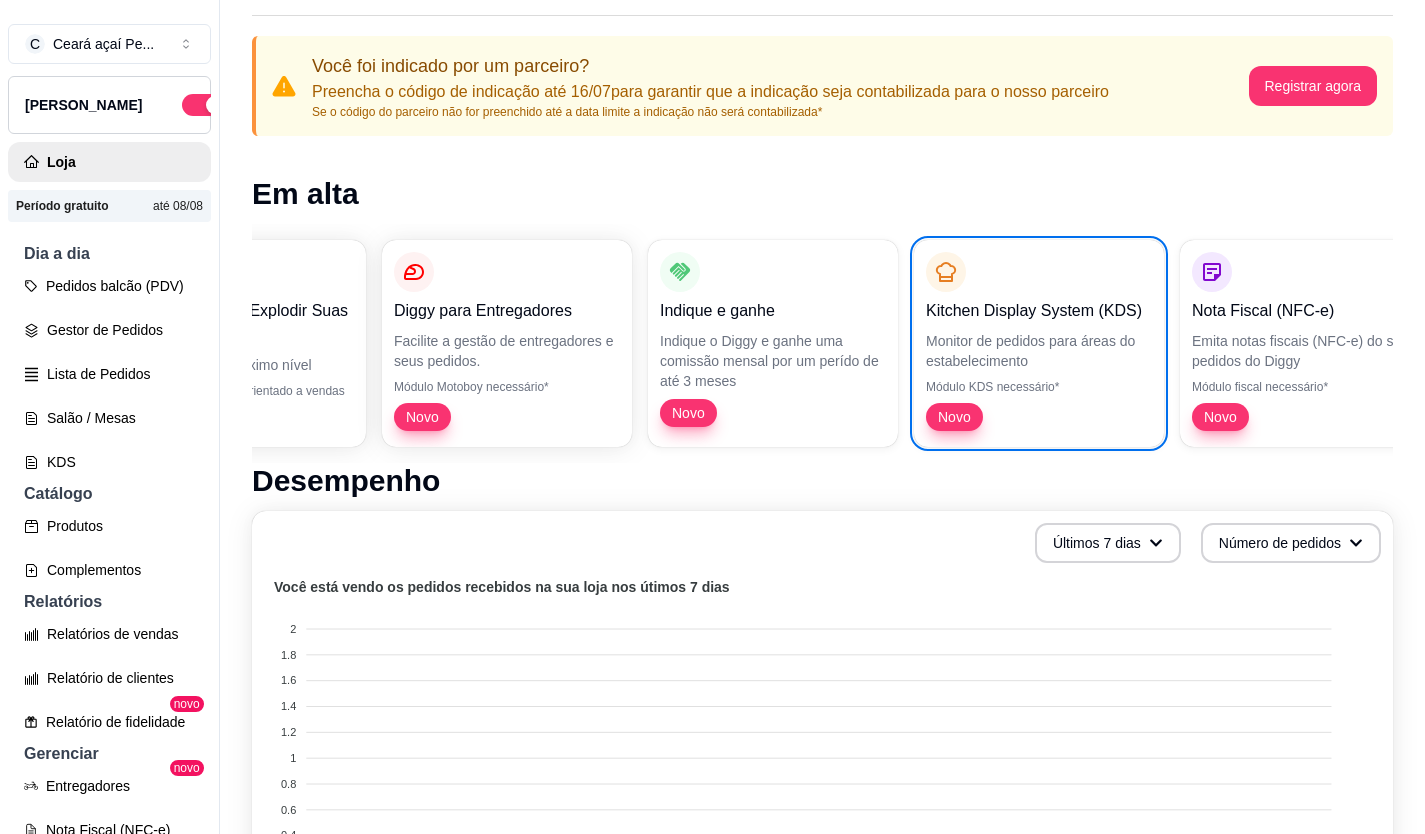 scroll, scrollTop: 0, scrollLeft: 0, axis: both 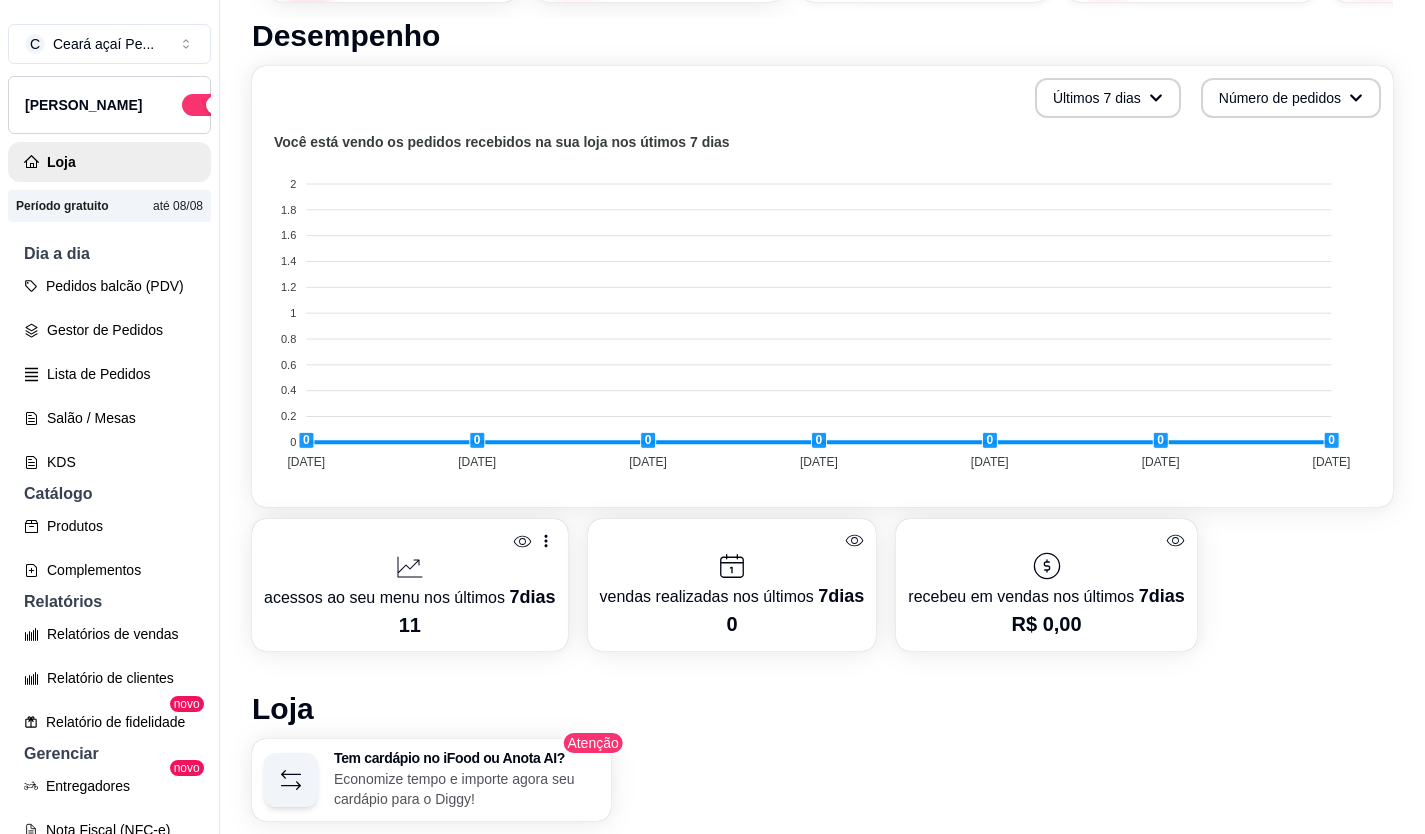 click on "Você foi indicado por um parceiro? Preencha o código de indicação até   16/07  para garantir que a indicação seja contabilizada para o nosso parceiro Se o código do parceiro não for preenchido até a data limite a indicação não será contabilizada* Registrar agora Em alta 🔥 29 Dias Para Explodir Suas Vendas Seu delivery no próximo nível   ToSave — Marketing orientado a vendas Novo Diggy para Entregadores Facilite a gestão de entregadores e seus pedidos. Módulo Motoboy necessário* Novo Indique e ganhe Indique o Diggy e ganhe uma comissão mensal por um perído de até 3 meses Novo Kitchen Display System (KDS) Monitor de pedidos para áreas do estabelecimento Módulo KDS necessário* Novo Nota Fiscal (NFC-e) Emita notas fiscais (NFC-e) do seus pedidos do Diggy Módulo fiscal necessário* Novo Controle de Fiado Registre as suas vendas em fiado e tenha o controle das contas de cada cliente Novo Robô de Atendimento Otimize o atendimento dos seus pedidos vindos do WhatsApp com nosso robô 2 2" at bounding box center [822, 428] 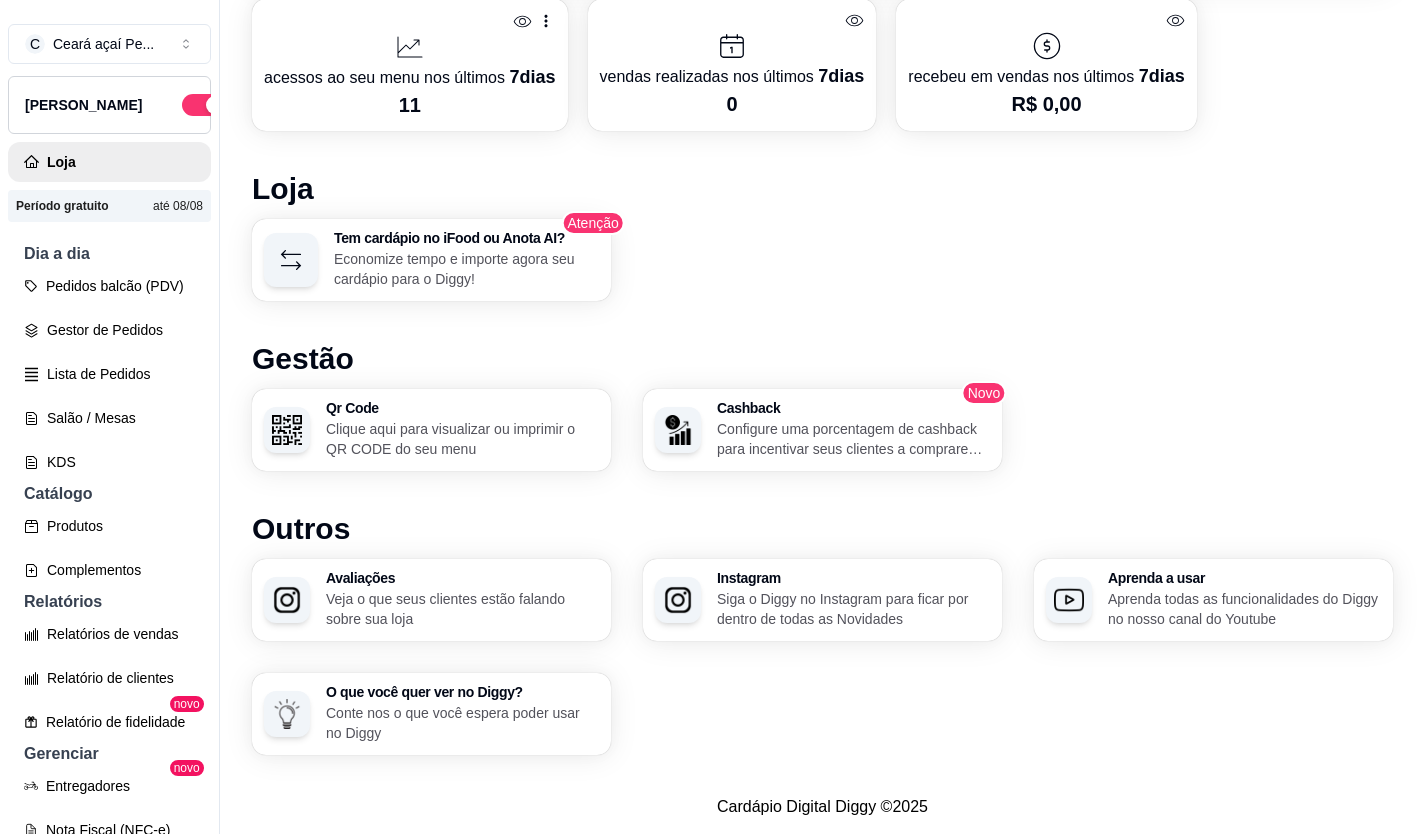 scroll, scrollTop: 1049, scrollLeft: 0, axis: vertical 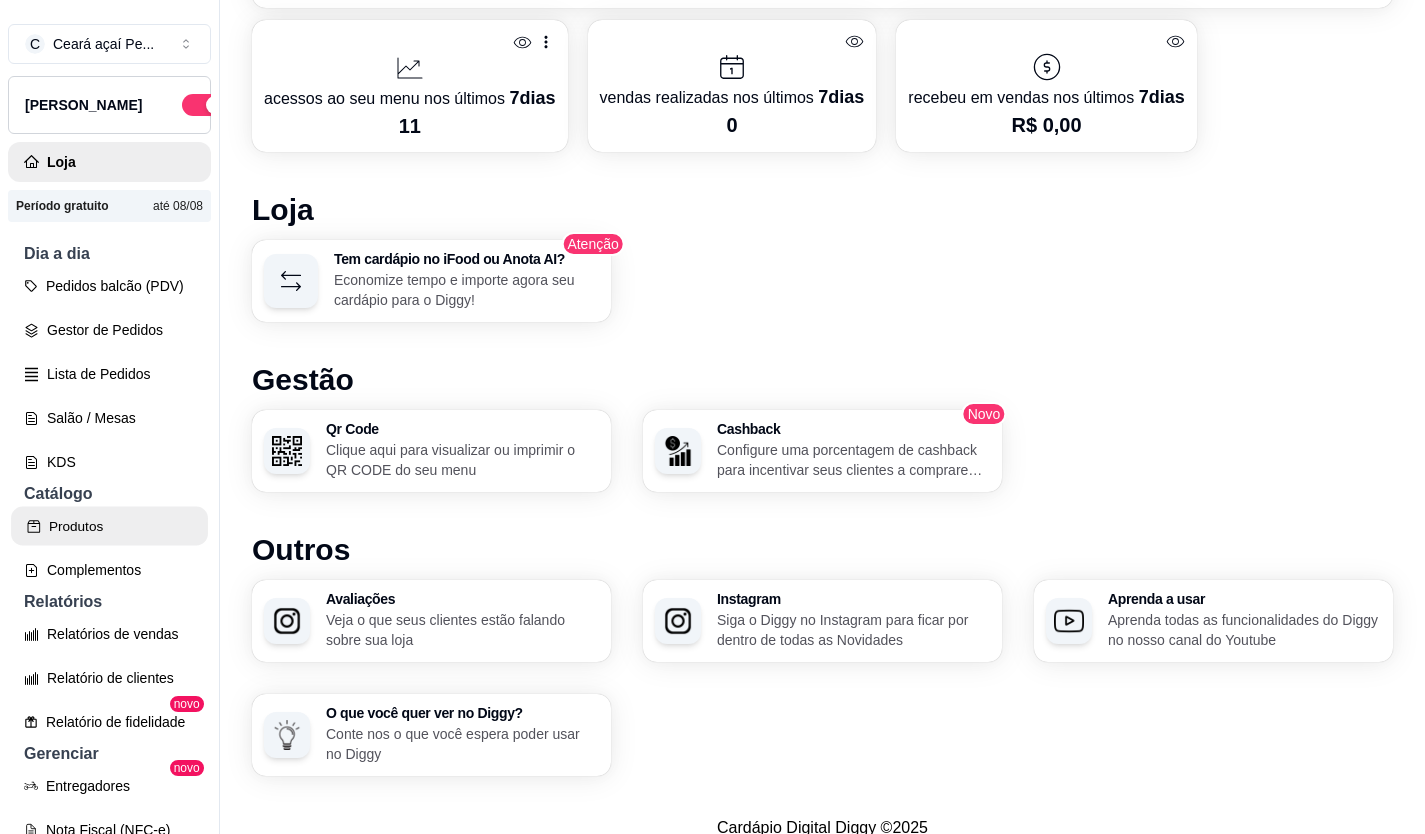 click on "Produtos" at bounding box center (109, 526) 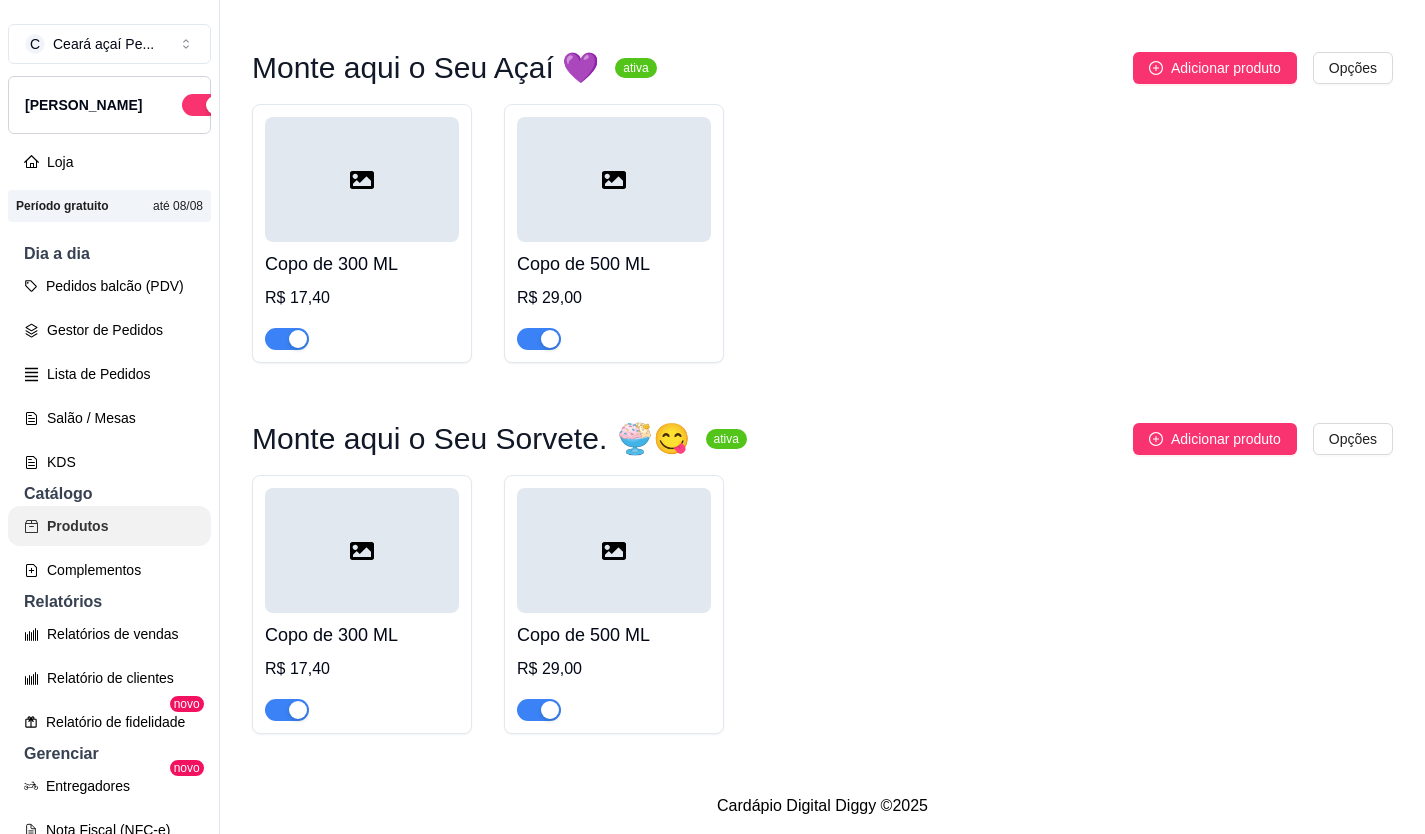 scroll, scrollTop: 0, scrollLeft: 0, axis: both 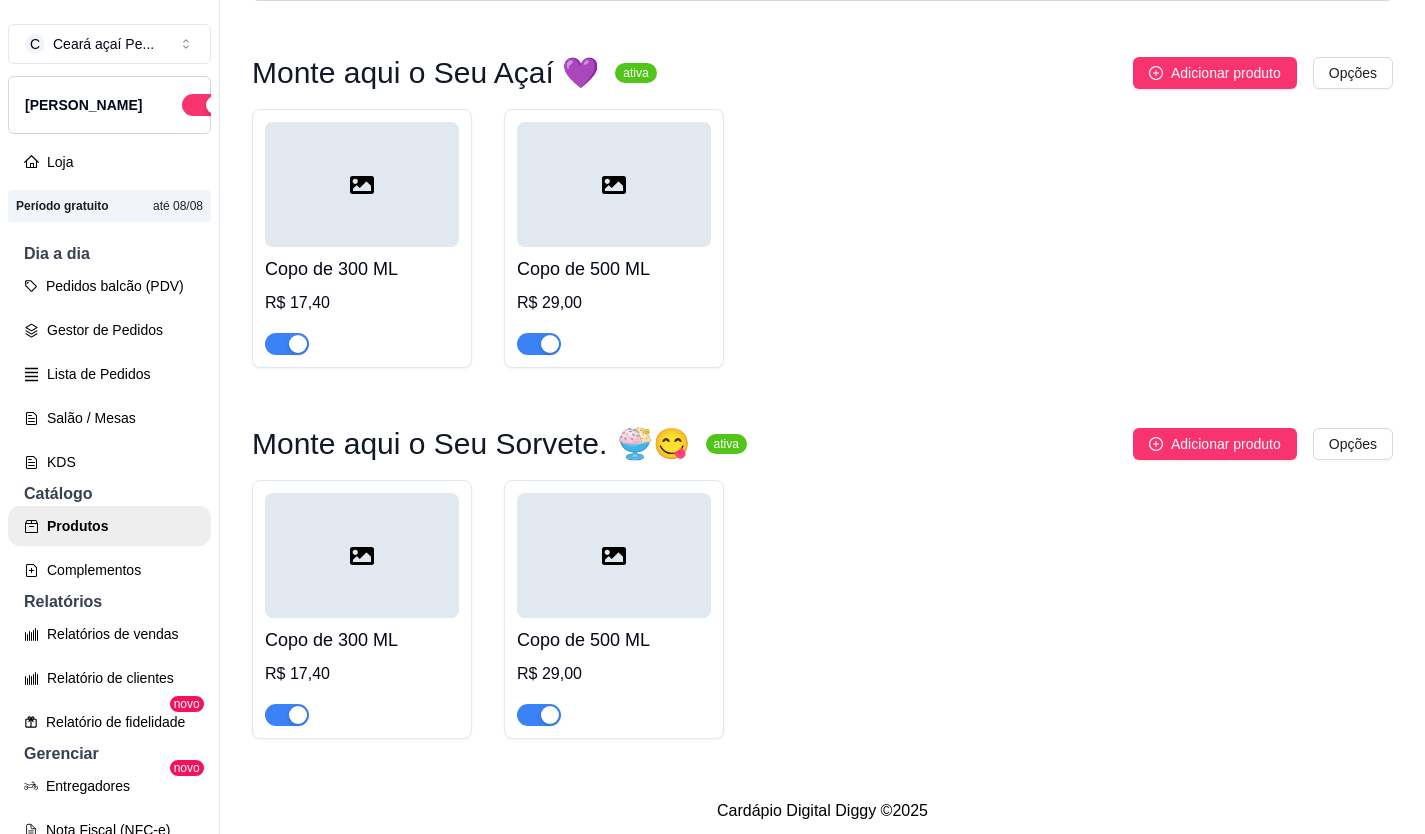 click on "Monte aqui o Seu Açaí 💜 ativa Adicionar produto Opções Copo de 300 ML   R$ 17,40 Copo de 500 ML   R$ 29,00 Monte aqui o Seu Sorvete. 🍨😋 ativa Adicionar produto Opções Copo de 300 ML   R$ 17,40 Copo de 500 ML   R$ 29,00" at bounding box center [822, 398] 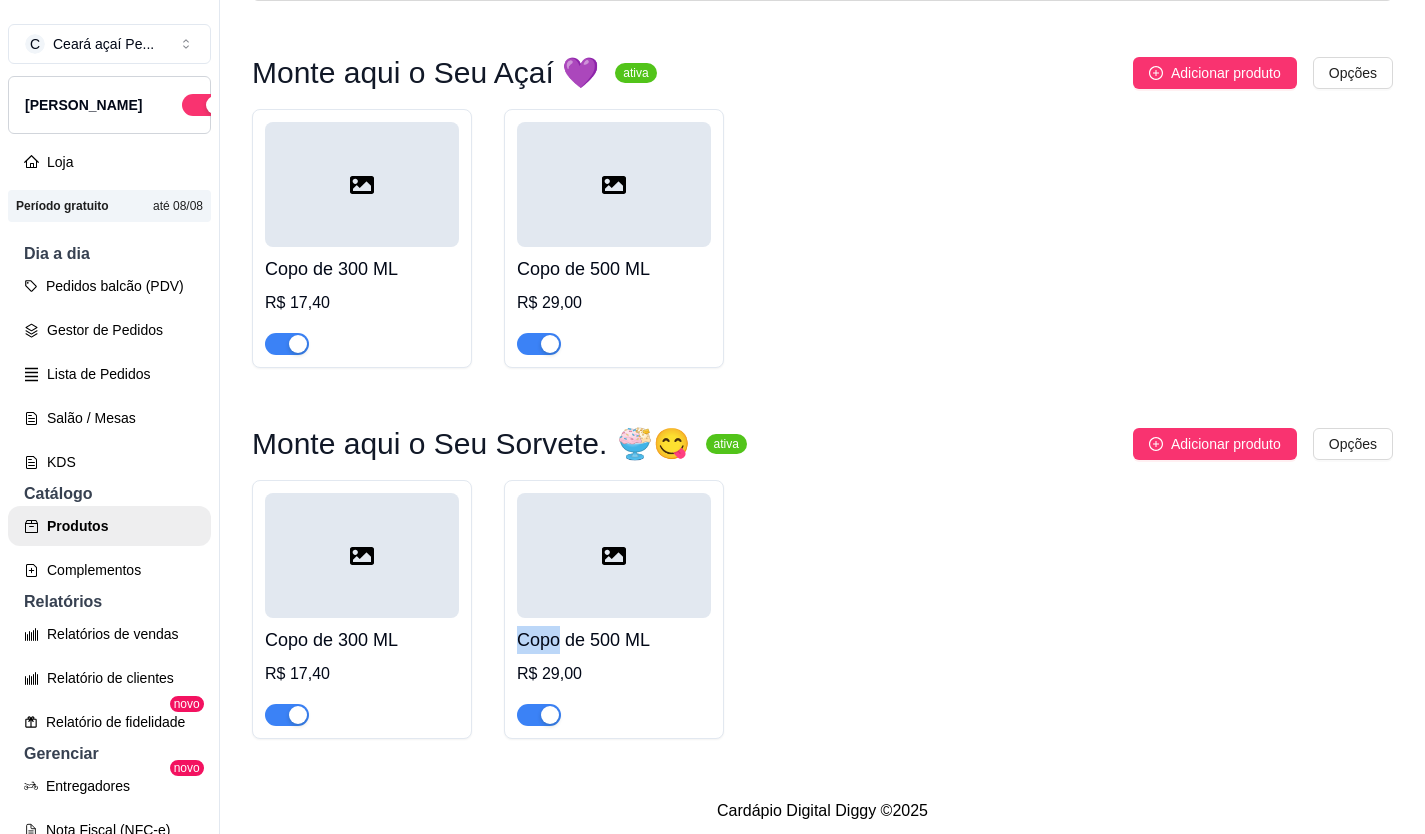 click on "Monte aqui o Seu Açaí 💜 ativa Adicionar produto Opções Copo de 300 ML   R$ 17,40 Copo de 500 ML   R$ 29,00 Monte aqui o Seu Sorvete. 🍨😋 ativa Adicionar produto Opções Copo de 300 ML   R$ 17,40 Copo de 500 ML   R$ 29,00" at bounding box center (822, 398) 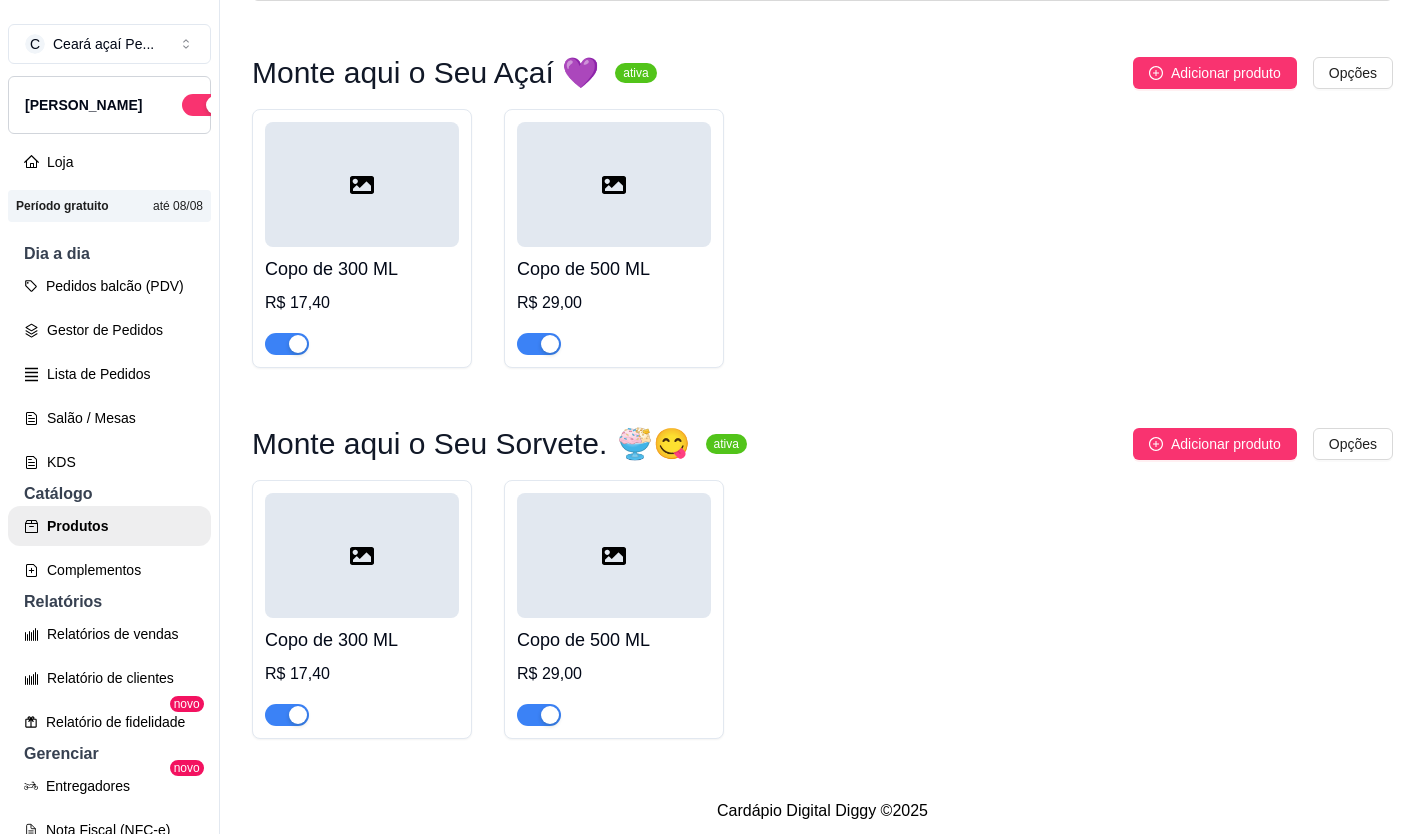 click on "Monte aqui o Seu Açaí 💜 ativa Adicionar produto Opções Copo de 300 ML   R$ 17,40 Copo de 500 ML   R$ 29,00 Monte aqui o Seu Sorvete. 🍨😋 ativa Adicionar produto Opções Copo de 300 ML   R$ 17,40 Copo de 500 ML   R$ 29,00" at bounding box center (822, 398) 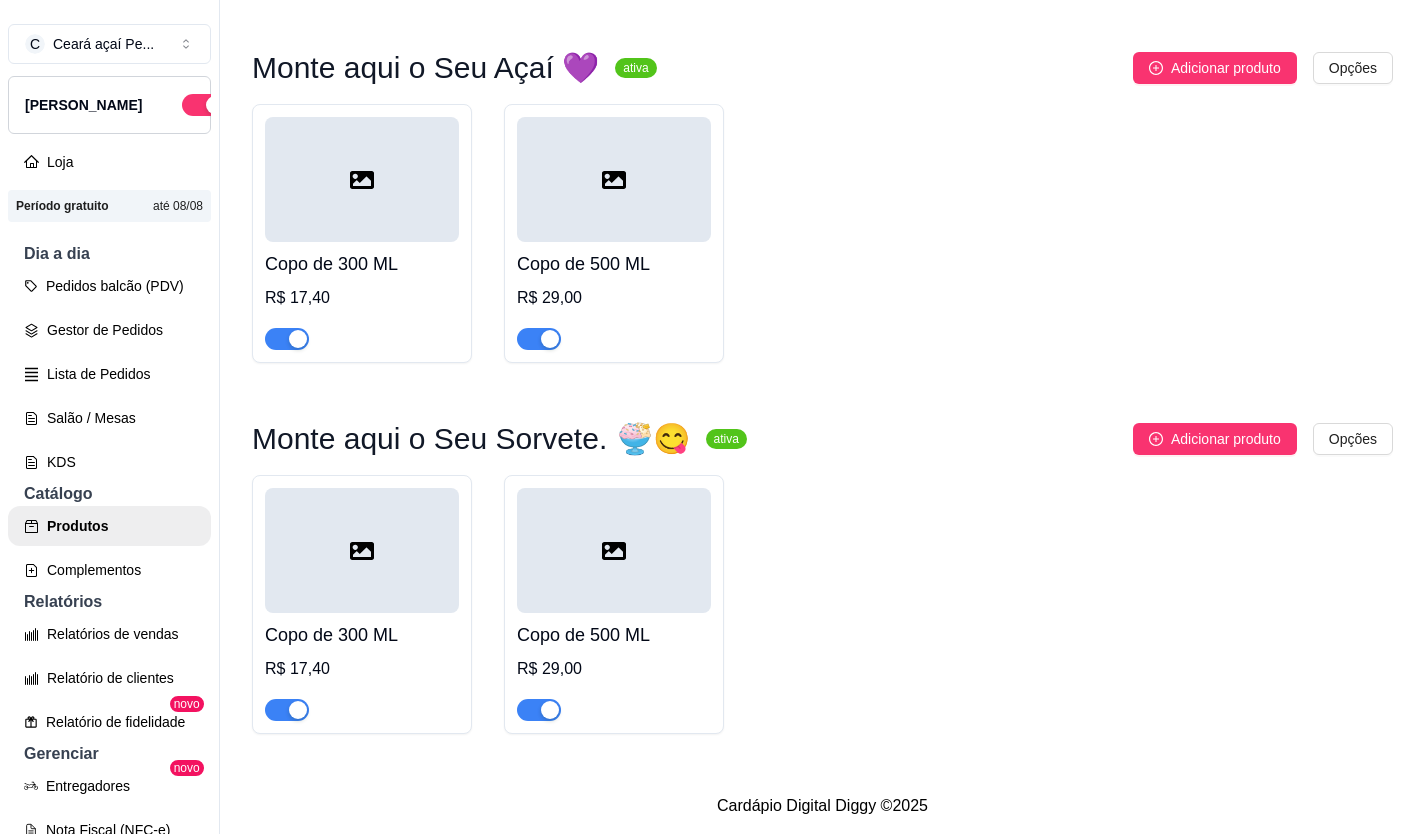 click on "Copo de 300 ML" at bounding box center (362, 264) 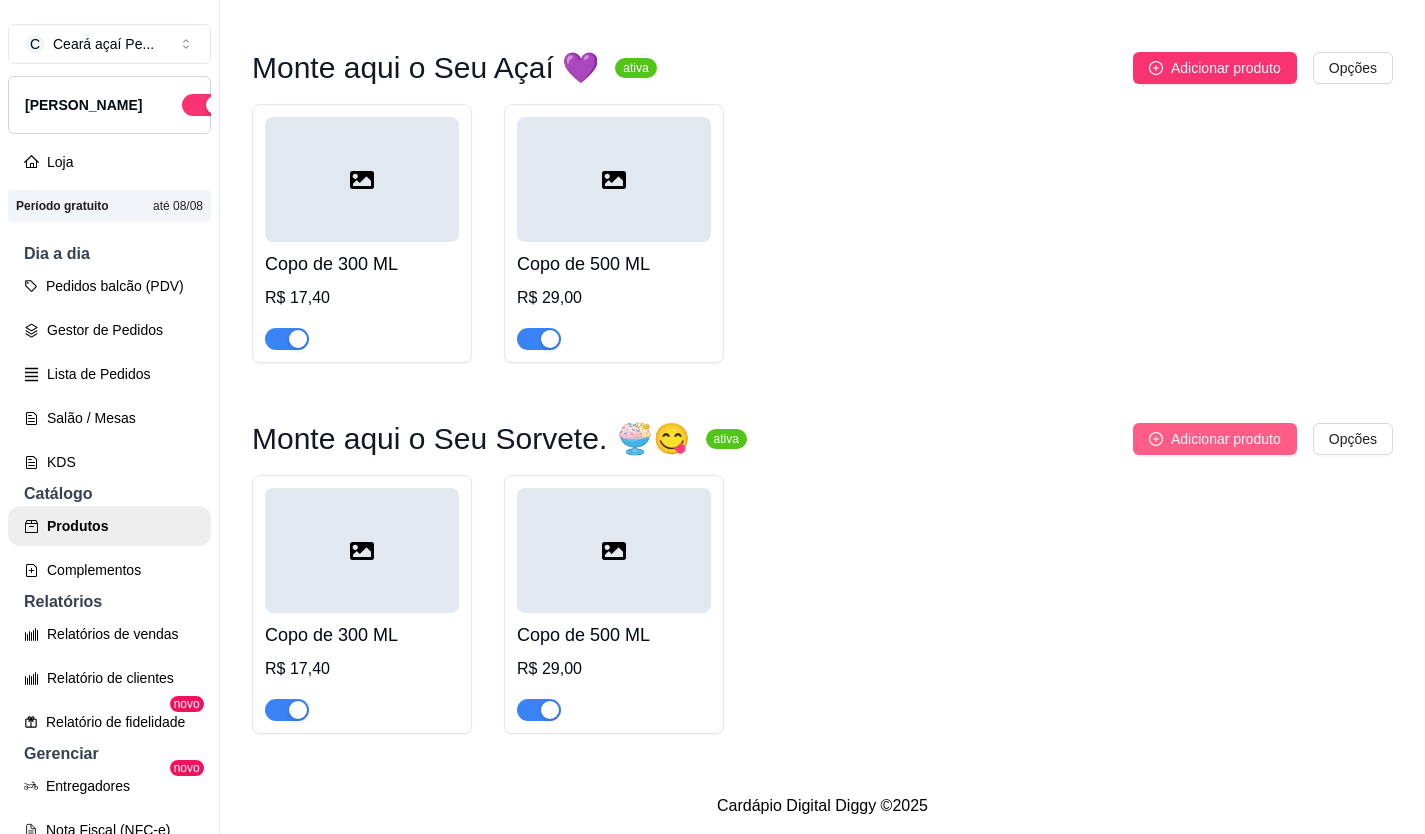 click on "Adicionar produto" at bounding box center (1215, 439) 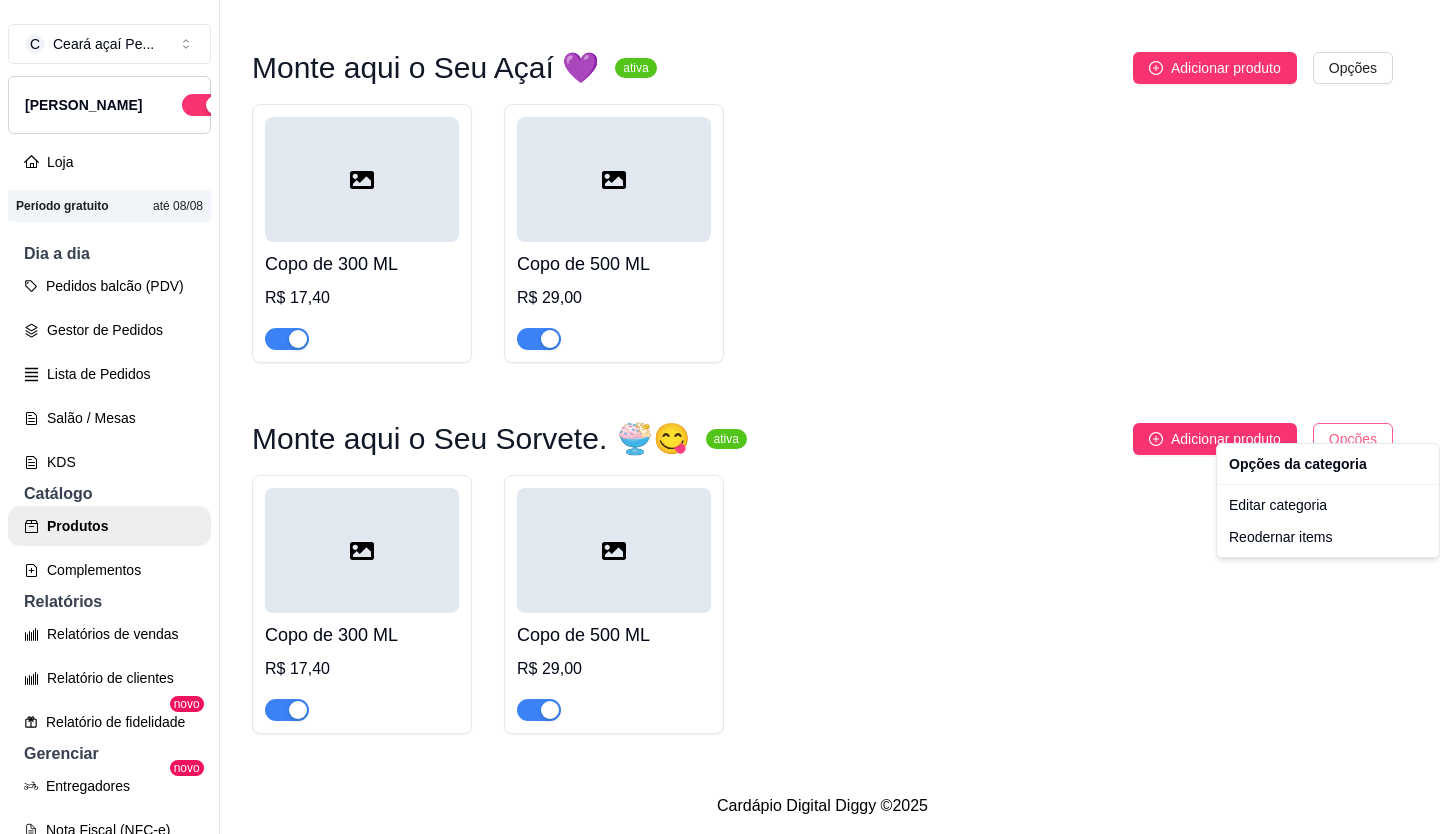 click on "C Ceará açaí Pe ... Loja Aberta Loja Período gratuito até 08/08   Dia a dia Pedidos balcão (PDV) Gestor de Pedidos Lista de Pedidos Salão / Mesas KDS Catálogo Produtos Complementos Relatórios Relatórios de vendas Relatório de clientes Relatório de fidelidade novo Gerenciar Entregadores novo Nota Fiscal (NFC-e) Controle de caixa Controle de fiado Cupons Clientes Estoque Configurações Diggy Planos Precisa de ajuda? Sair Produtos Adicionar categoria Reodernar categorias Aqui você cadastra e gerencia seu produtos e categorias Monte aqui o Seu Açaí 💜 ativa Adicionar produto Opções Copo de 300 ML   R$ 17,40 Copo de 500 ML   R$ 29,00 Monte aqui o Seu Sorvete. 🍨😋 ativa Adicionar produto Opções Copo de 300 ML   R$ 17,40 Copo de 500 ML   R$ 29,00 Cardápio Digital Diggy © 2025 Opções da categoria Editar categoria Reodernar items" at bounding box center [720, 417] 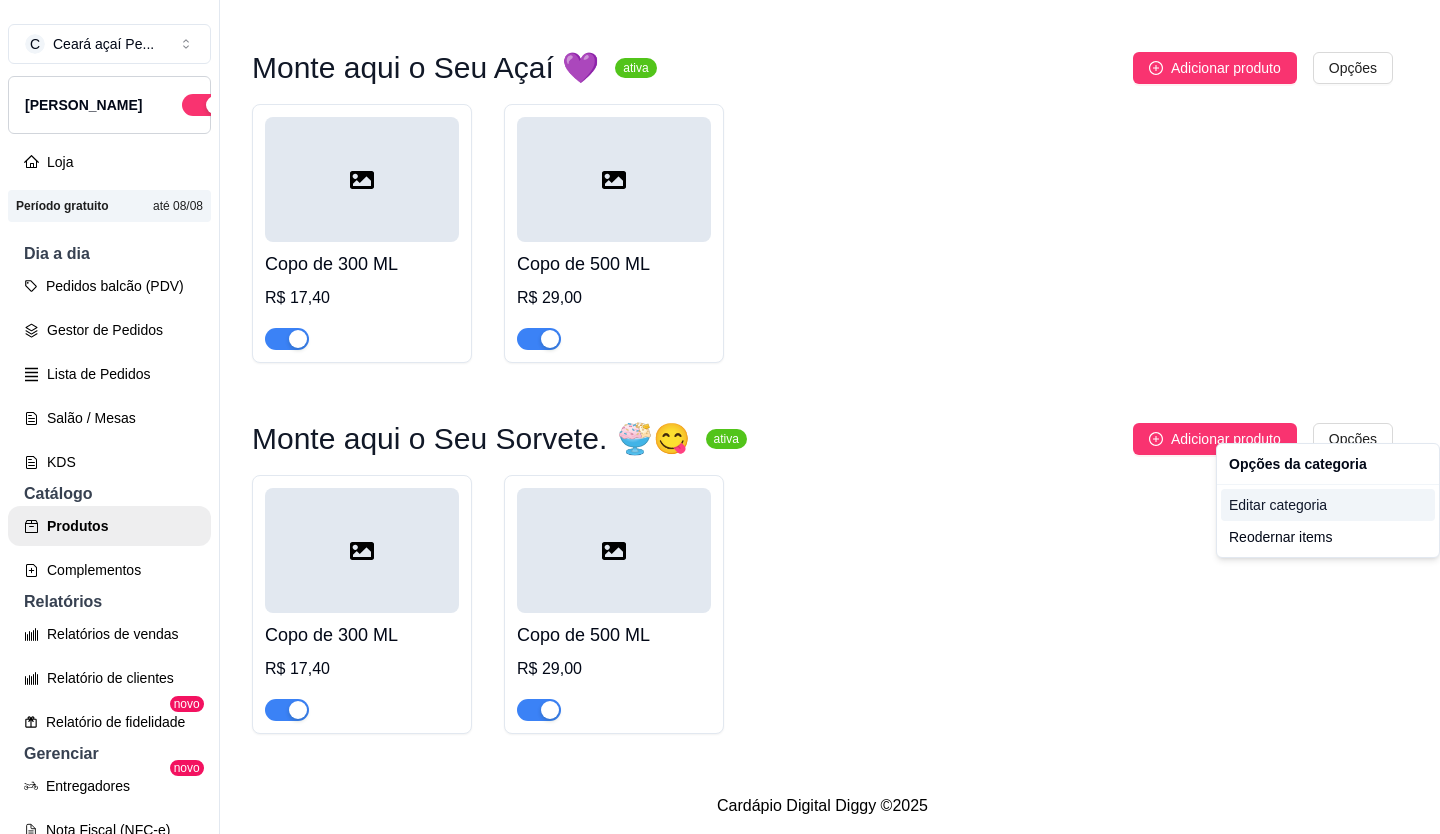 click on "Editar categoria" at bounding box center [1328, 505] 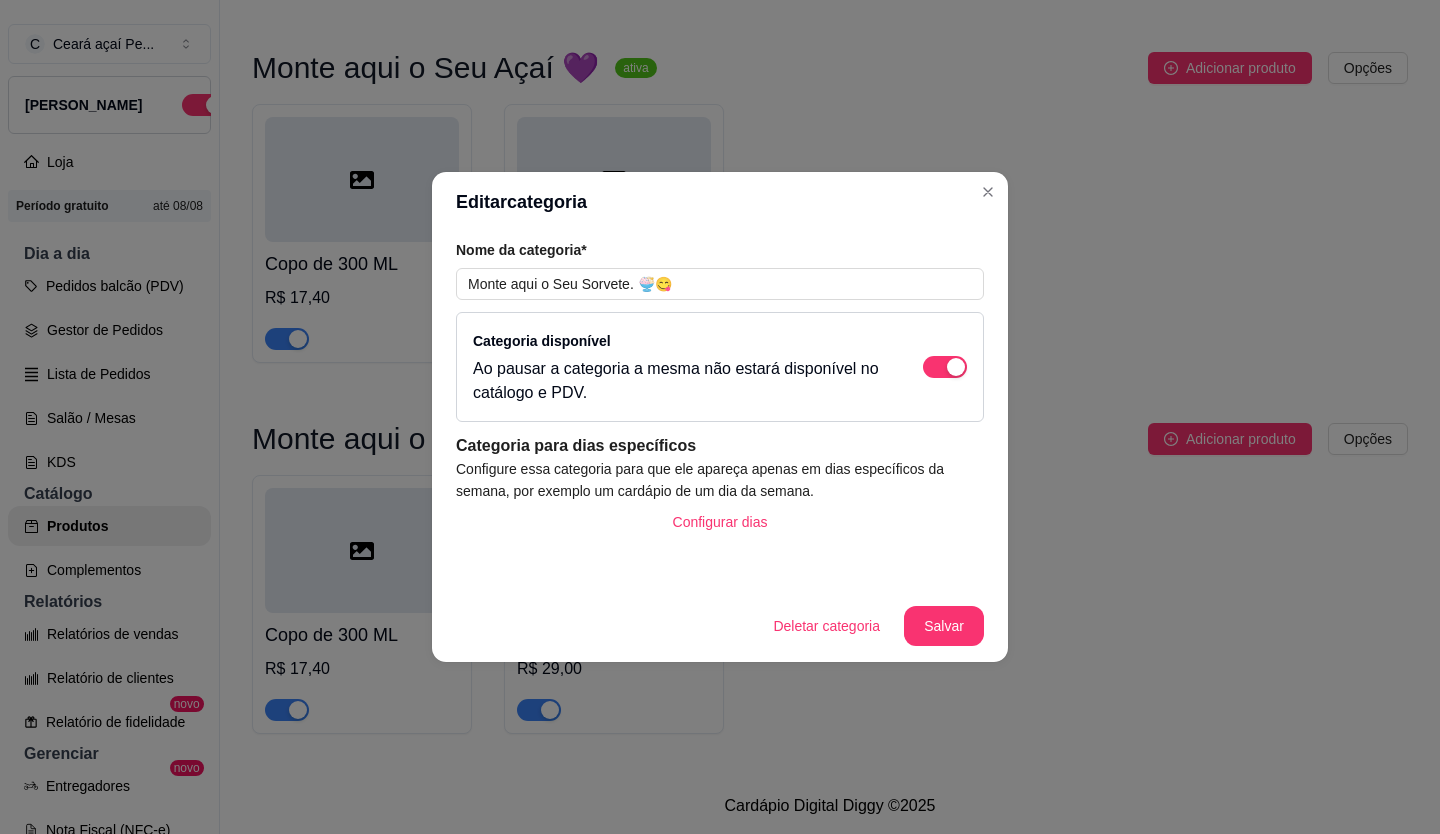 click on "Editar  categoria" at bounding box center [720, 202] 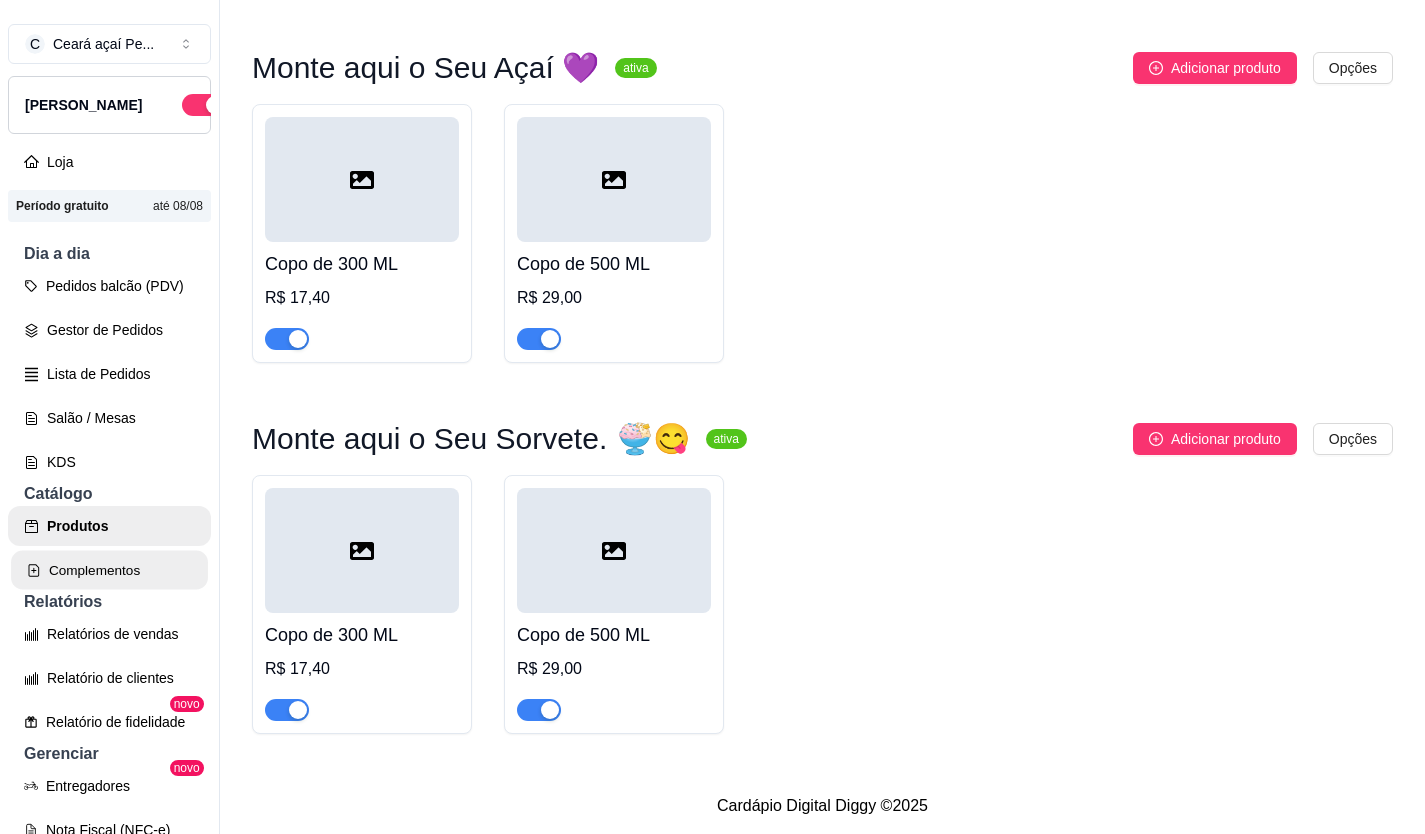 click on "Complementos" at bounding box center (109, 570) 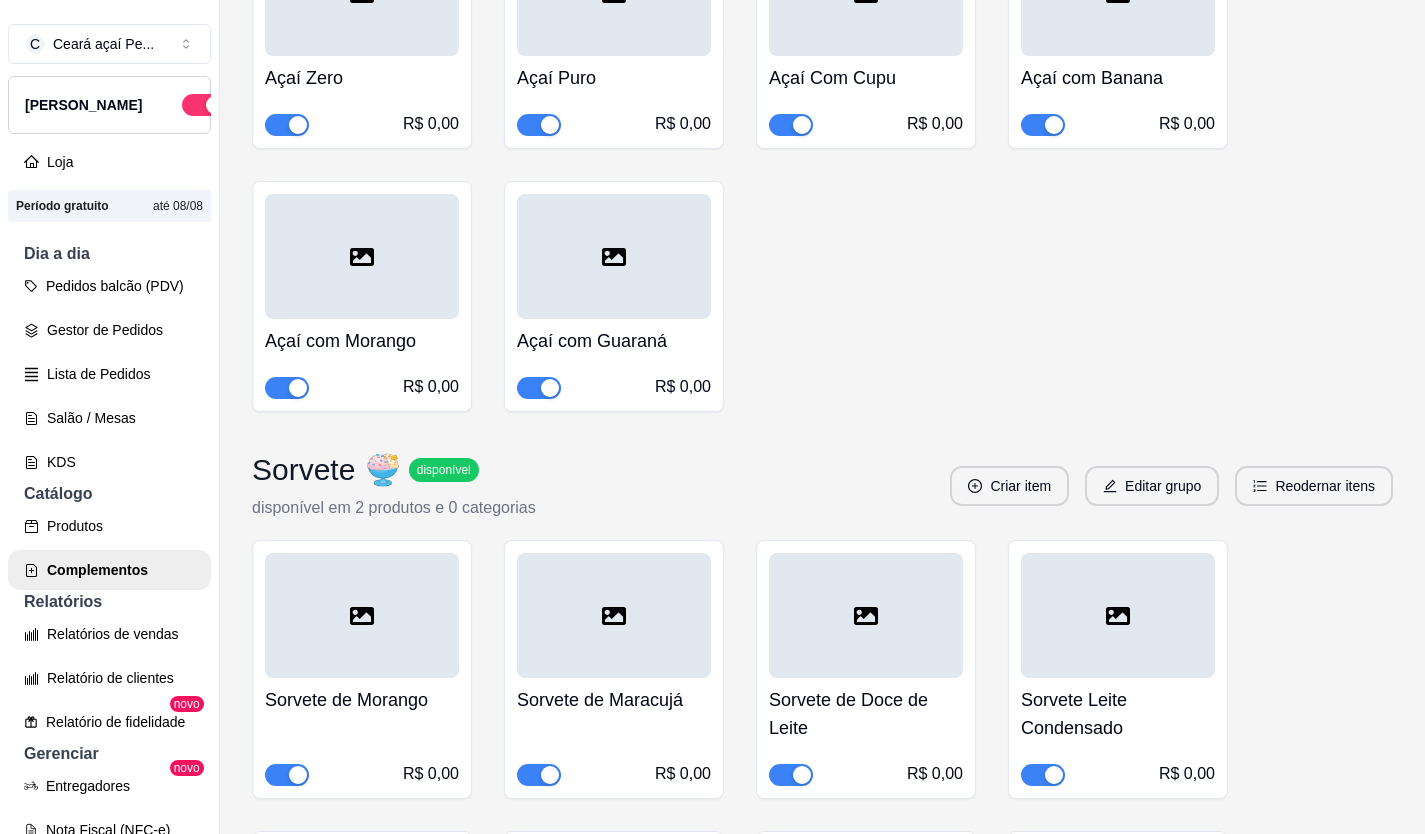 scroll, scrollTop: 564, scrollLeft: 0, axis: vertical 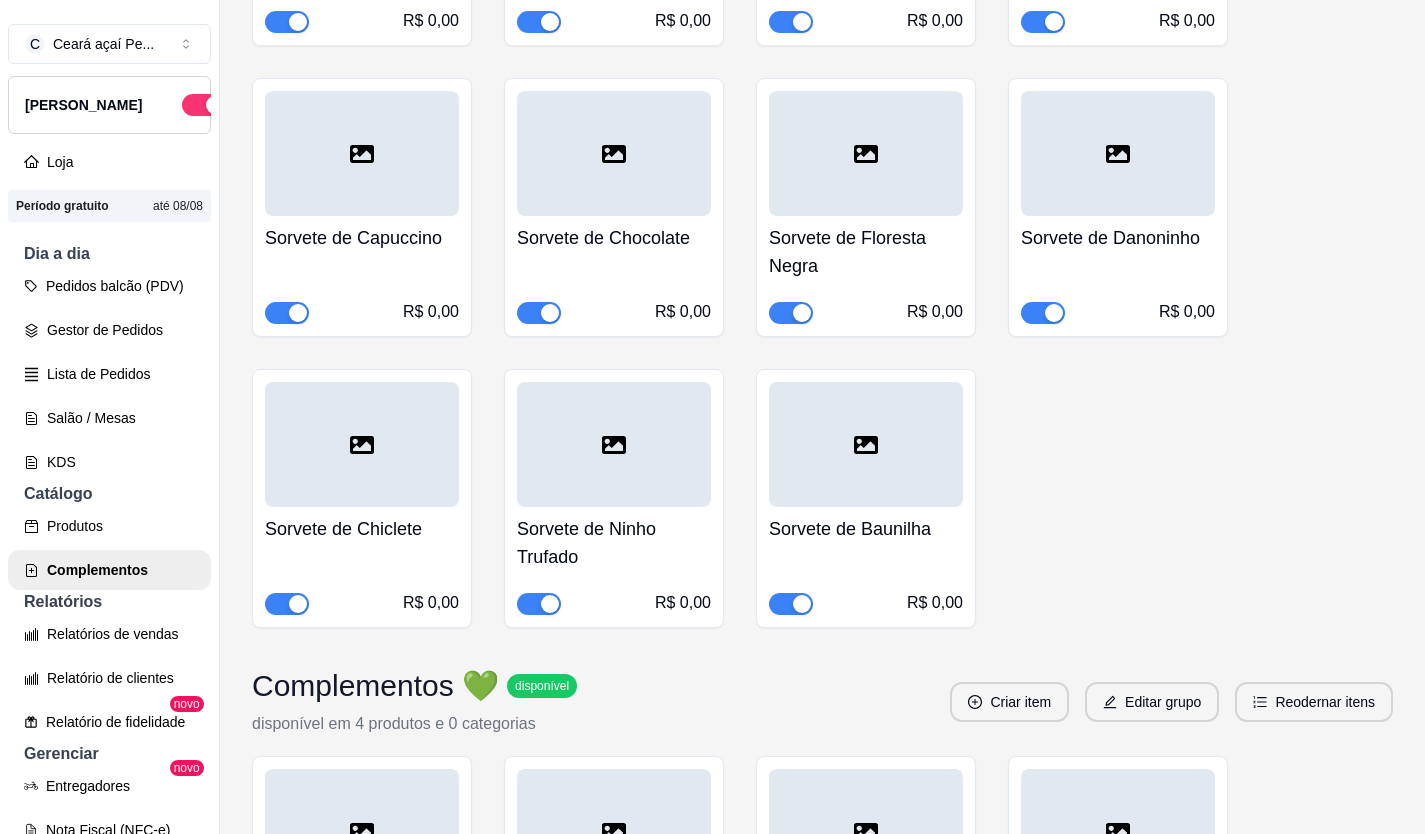 drag, startPoint x: 1401, startPoint y: 200, endPoint x: 1399, endPoint y: 210, distance: 10.198039 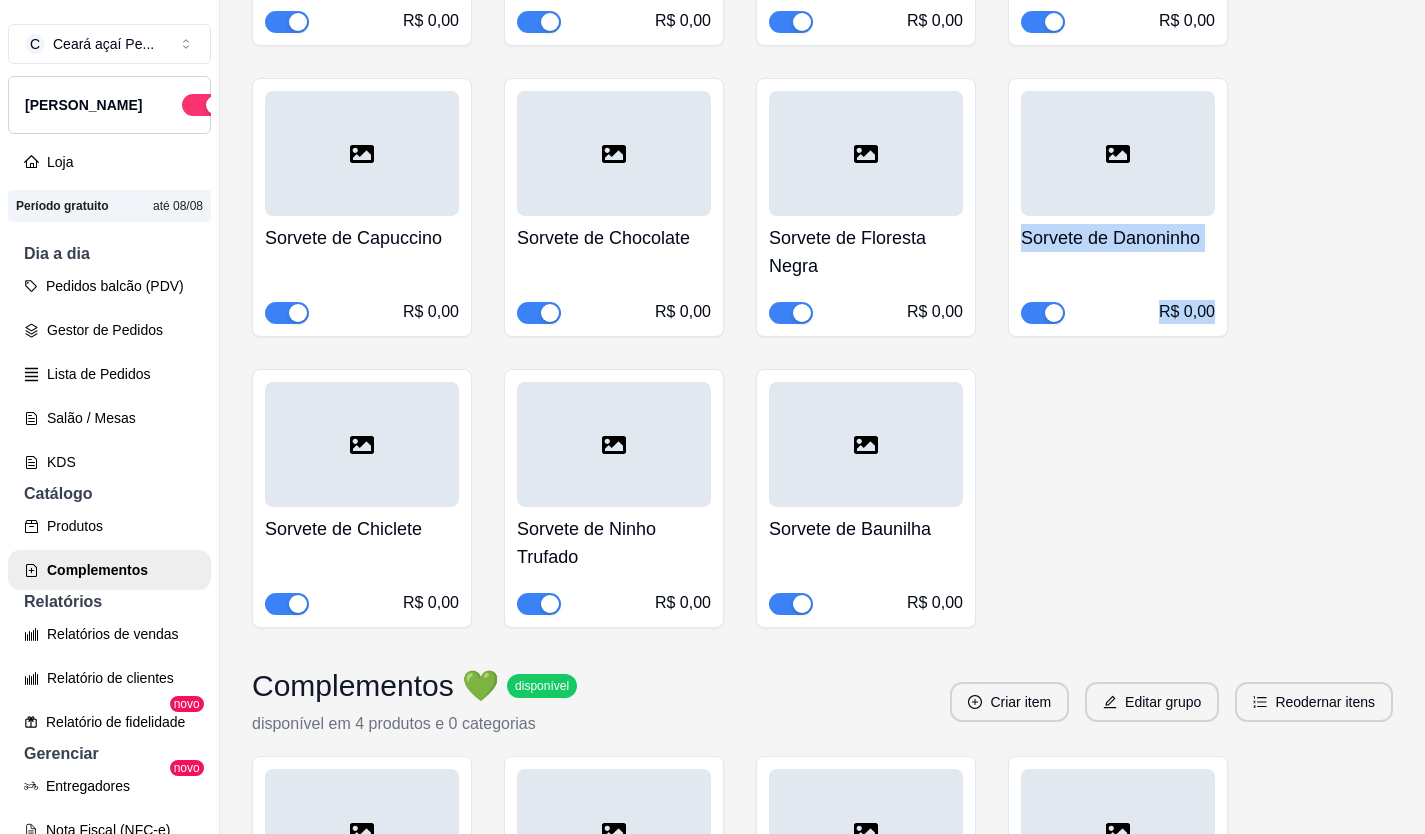 drag, startPoint x: 1399, startPoint y: 210, endPoint x: 1403, endPoint y: 276, distance: 66.1211 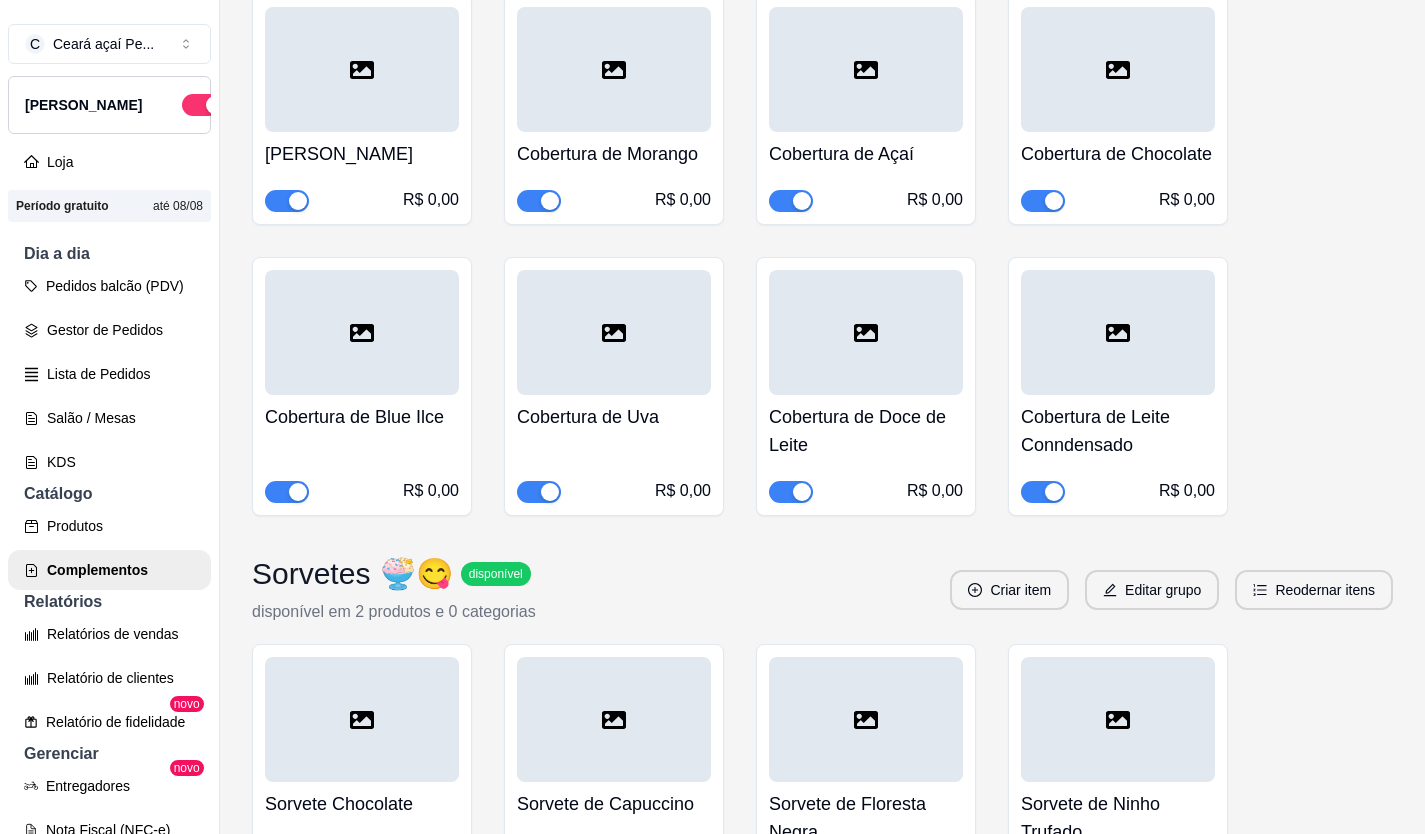 scroll, scrollTop: 6545, scrollLeft: 0, axis: vertical 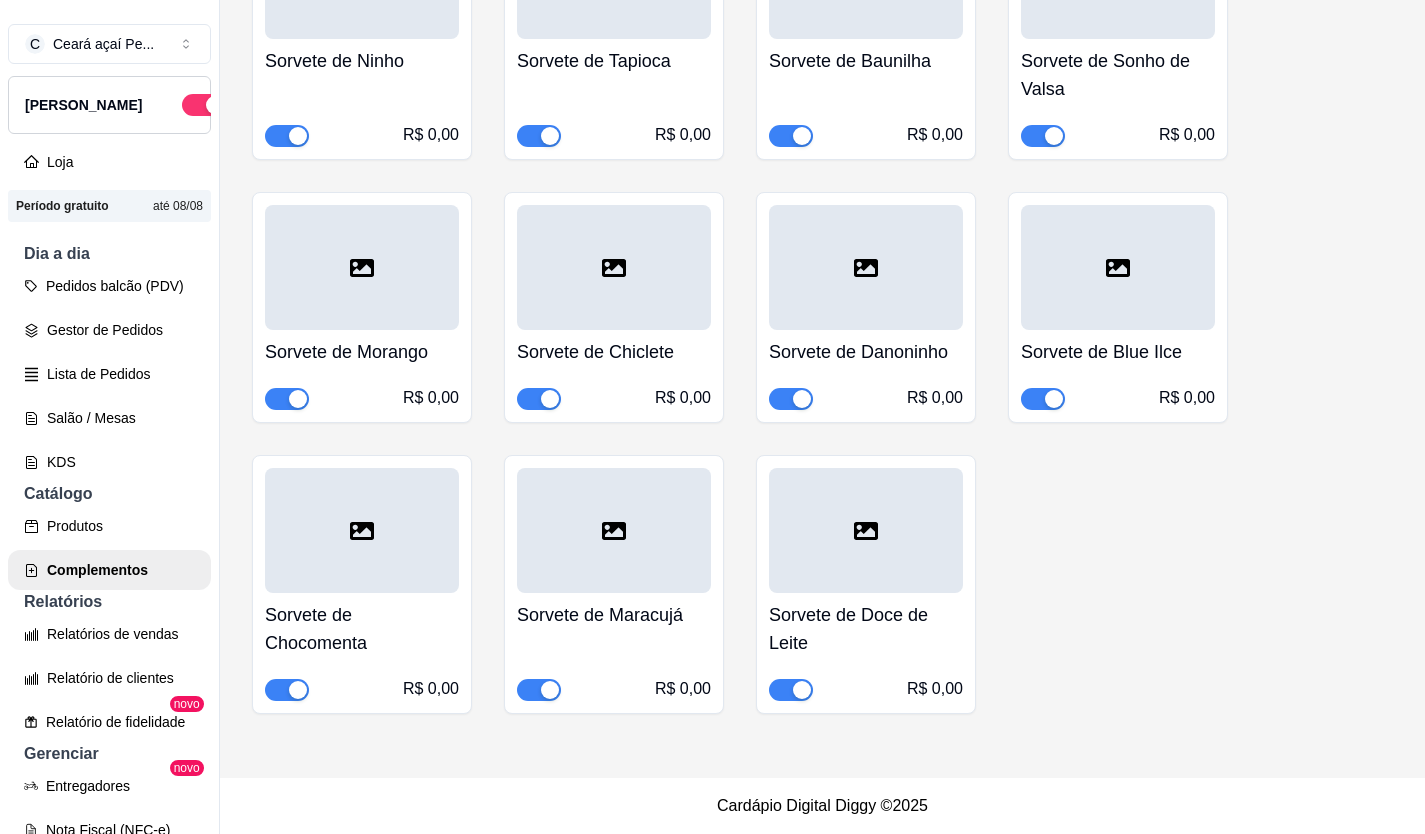 click on "Cardápio Digital Diggy © 2025" at bounding box center (822, 806) 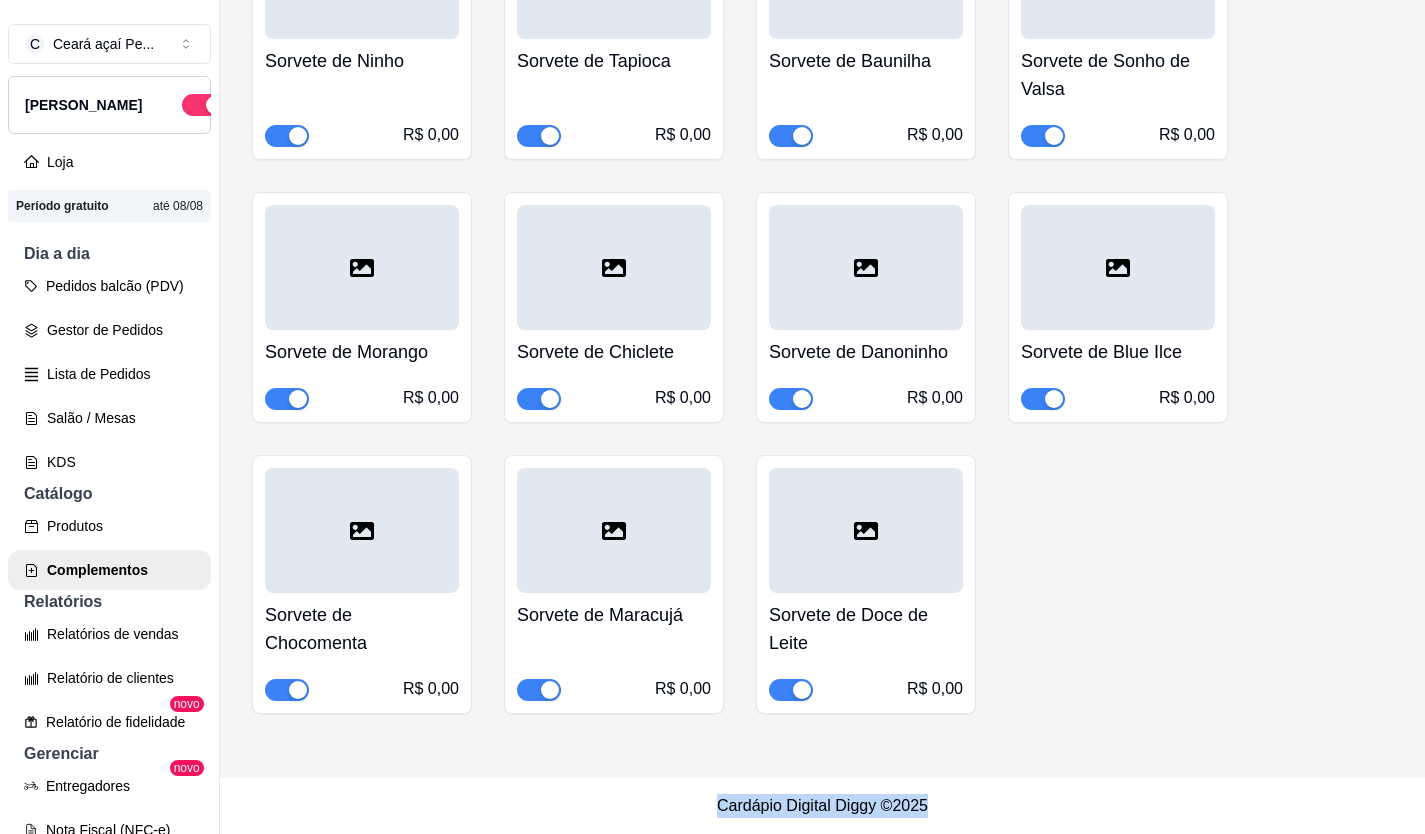 click on "Cardápio Digital Diggy © 2025" at bounding box center (822, 806) 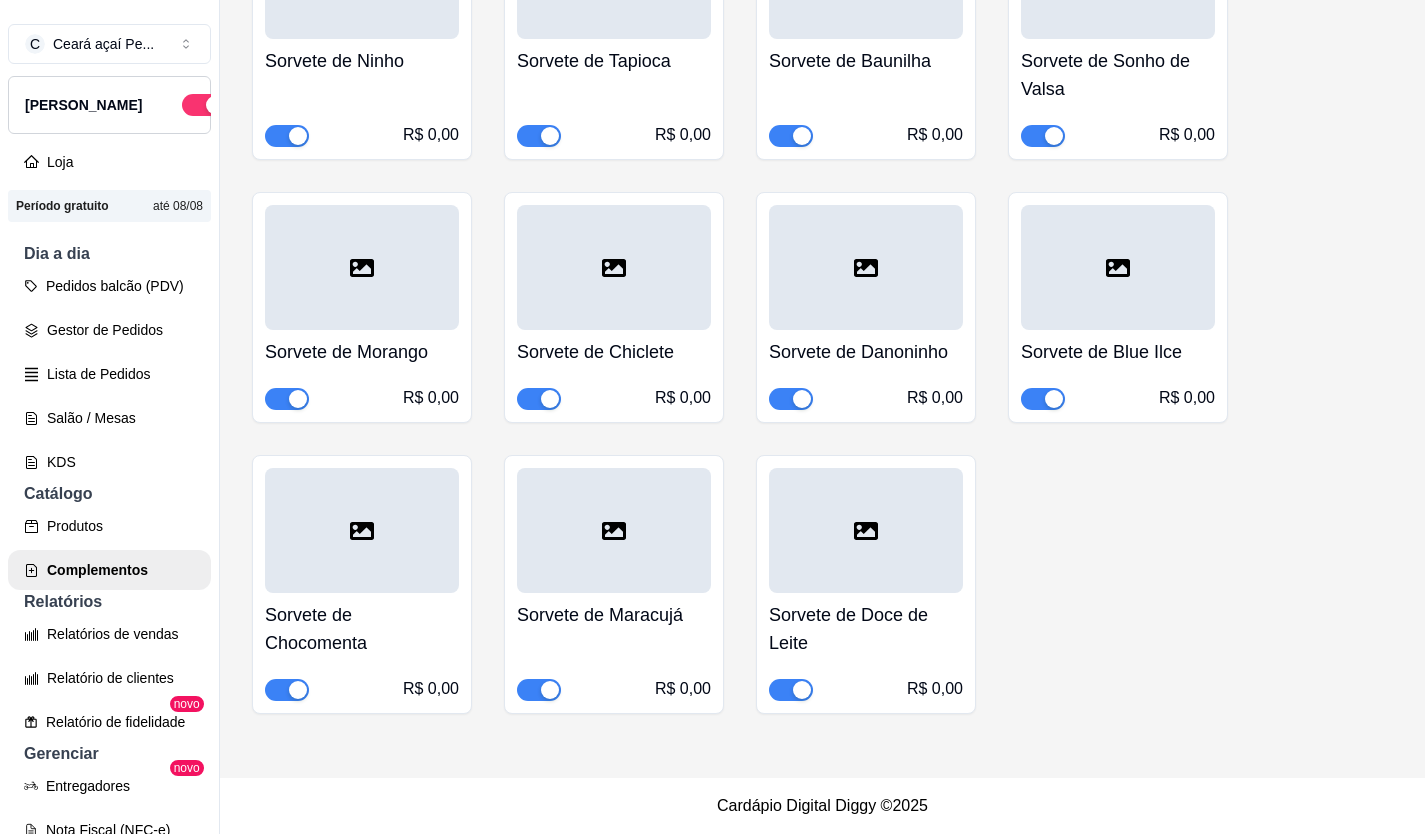 click on "Açaí 💜 disponível disponível em 2 produtos e 0 categorias Criar item Editar grupo Reodernar itens Açaí Zero R$ 0,00 Açaí Puro  R$ 0,00 Açaí Com Cupu R$ 0,00 Açaí com Banana  R$ 0,00 Açaí com Morango  R$ 0,00 Açaí com Guaraná  R$ 0,00 Sorvete 🍨 disponível disponível em 2 produtos e 0 categorias Criar item Editar grupo Reodernar itens Sorvete de Morango  R$ 0,00 Sorvete de Maracujá  R$ 0,00 Sorvete de Doce de Leite R$ 0,00 Sorvete Leite Condensado  R$ 0,00 Sorvete Blue Ilce R$ 0,00 Sorvete de Tapioca  R$ 0,00 Sorvete de Ninho Trufado  R$ 0,00 Sorvete de Sonho de Valsa R$ 0,00 Sorvete de Capuccino  R$ 0,00 Sorvete de Chocolate  R$ 0,00 Sorvete de Floresta Negra  R$ 0,00 Sorvete de Danoninho  R$ 0,00 Sorvete de Chiclete  R$ 0,00 Sorvete de Ninho Trufado  R$ 0,00 Sorvete de Baunilha  R$ 0,00 Complementos 💚 disponível disponível em 4 produtos e 0 categorias Criar item Editar grupo Reodernar itens Nutella R$ 0,00 Creme Ninho R$ 0,00 Calda Quente  R$ 0,00 Kiwi" at bounding box center (822, -2745) 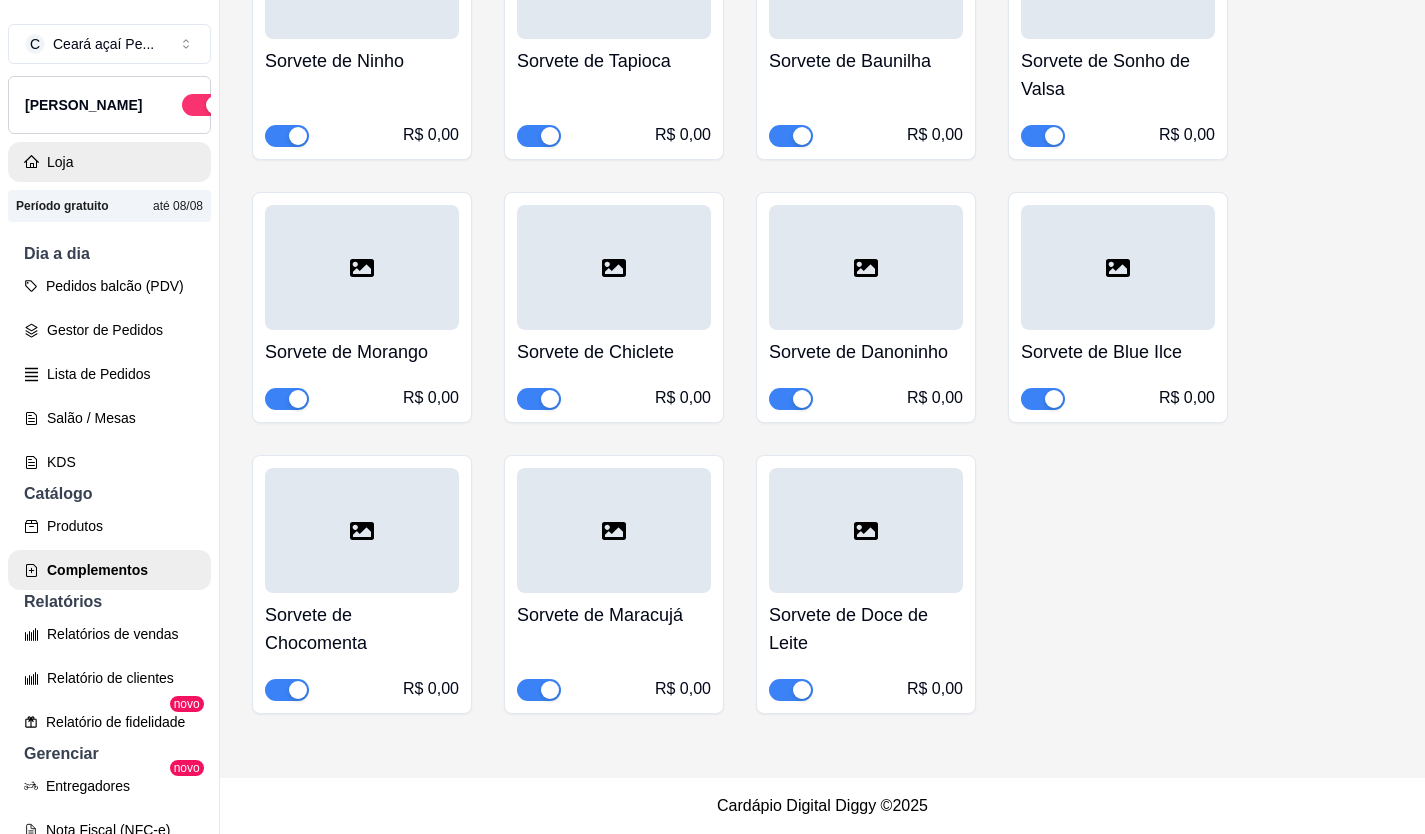 click on "Loja" at bounding box center [109, 162] 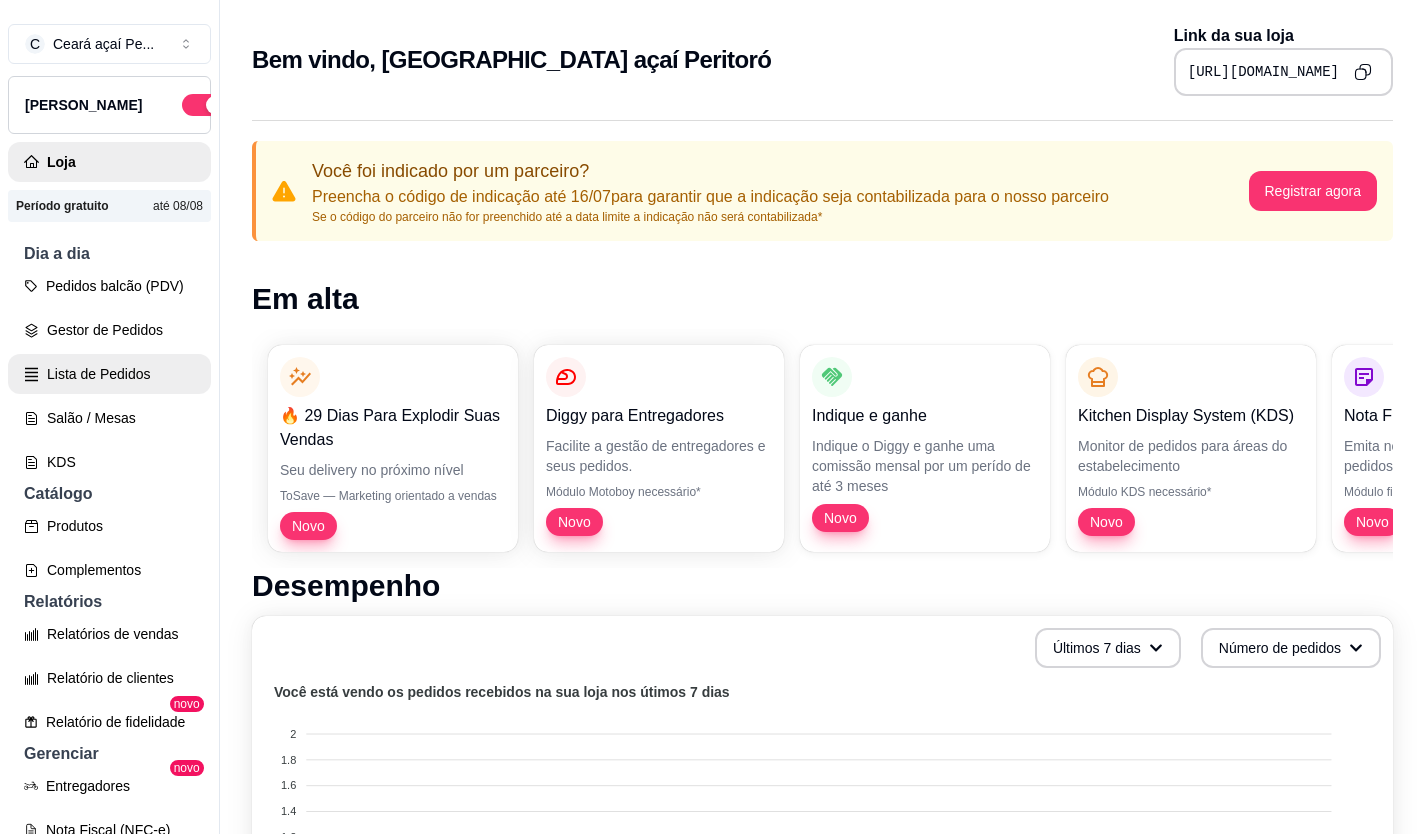 click on "Lista de Pedidos" at bounding box center [109, 374] 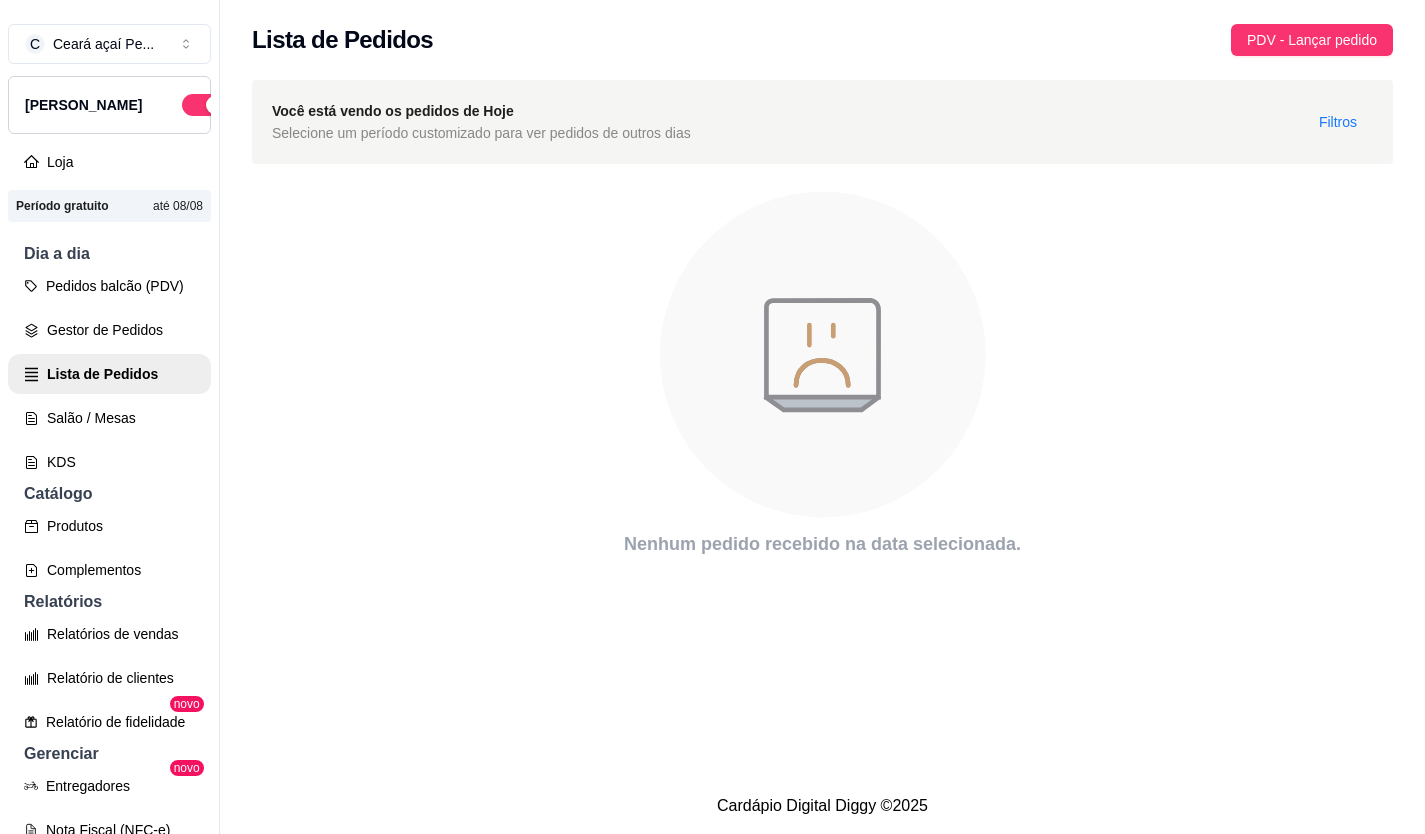 click 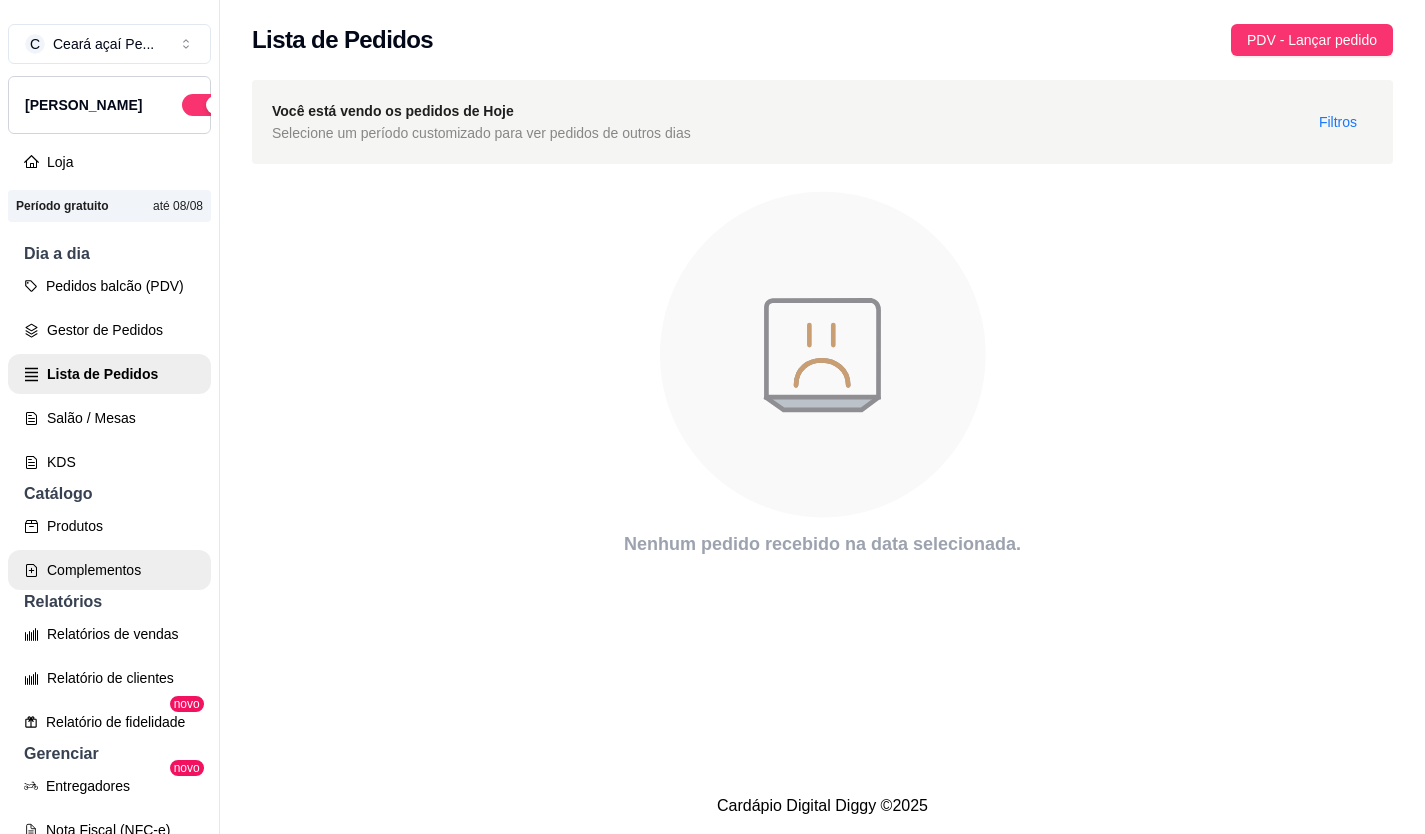 click on "Complementos" at bounding box center [109, 570] 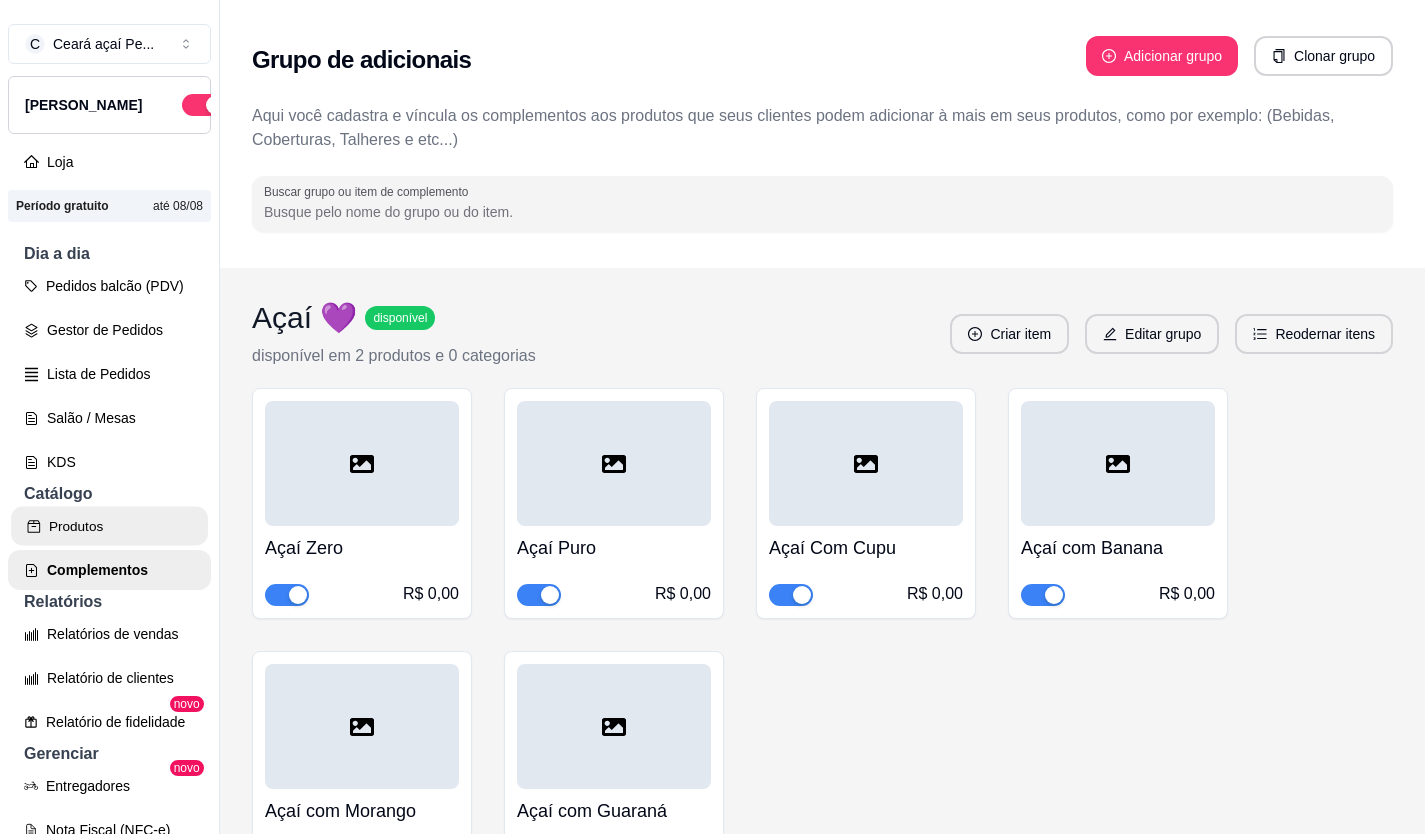 click on "Produtos" at bounding box center (109, 526) 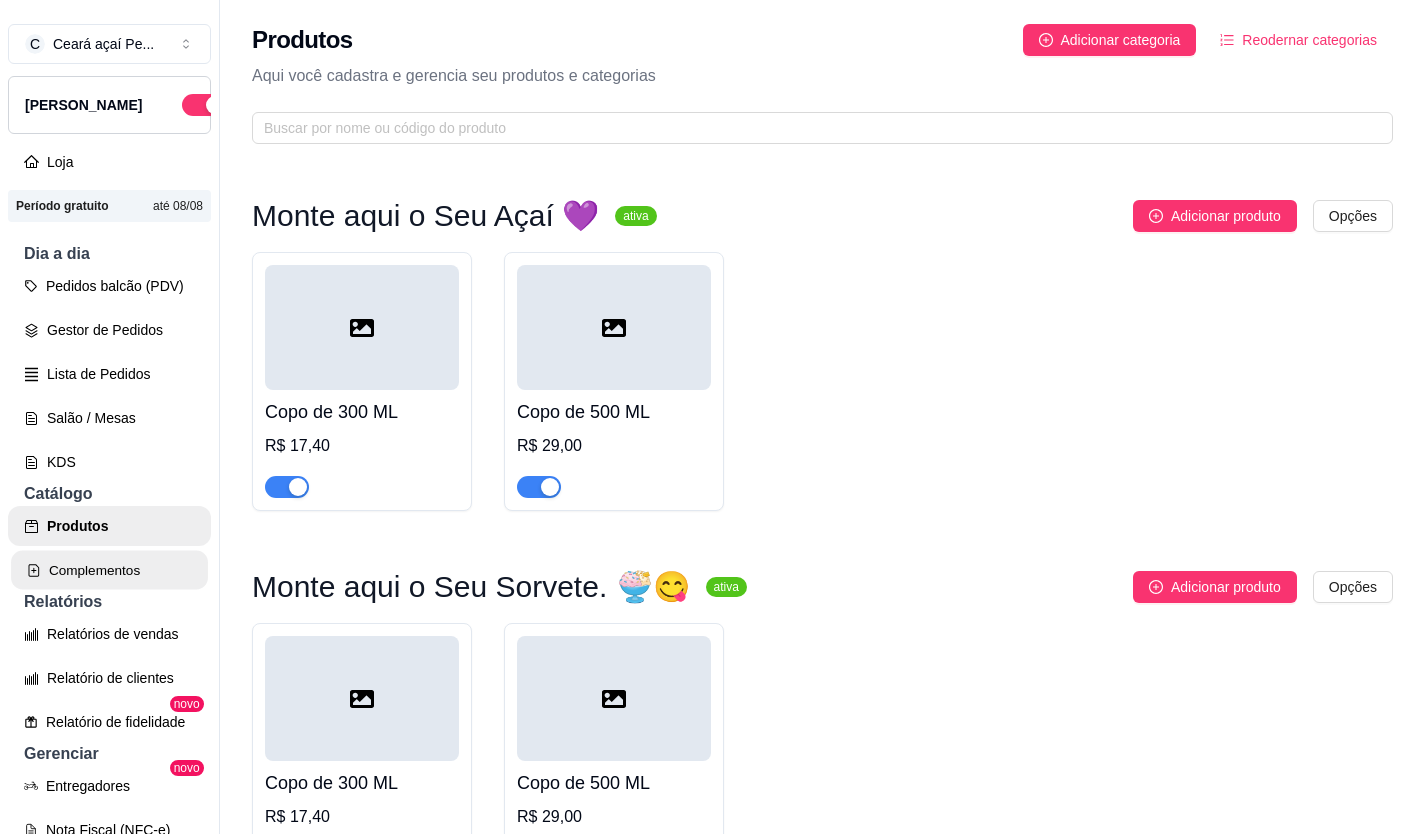 click on "Complementos" at bounding box center (109, 570) 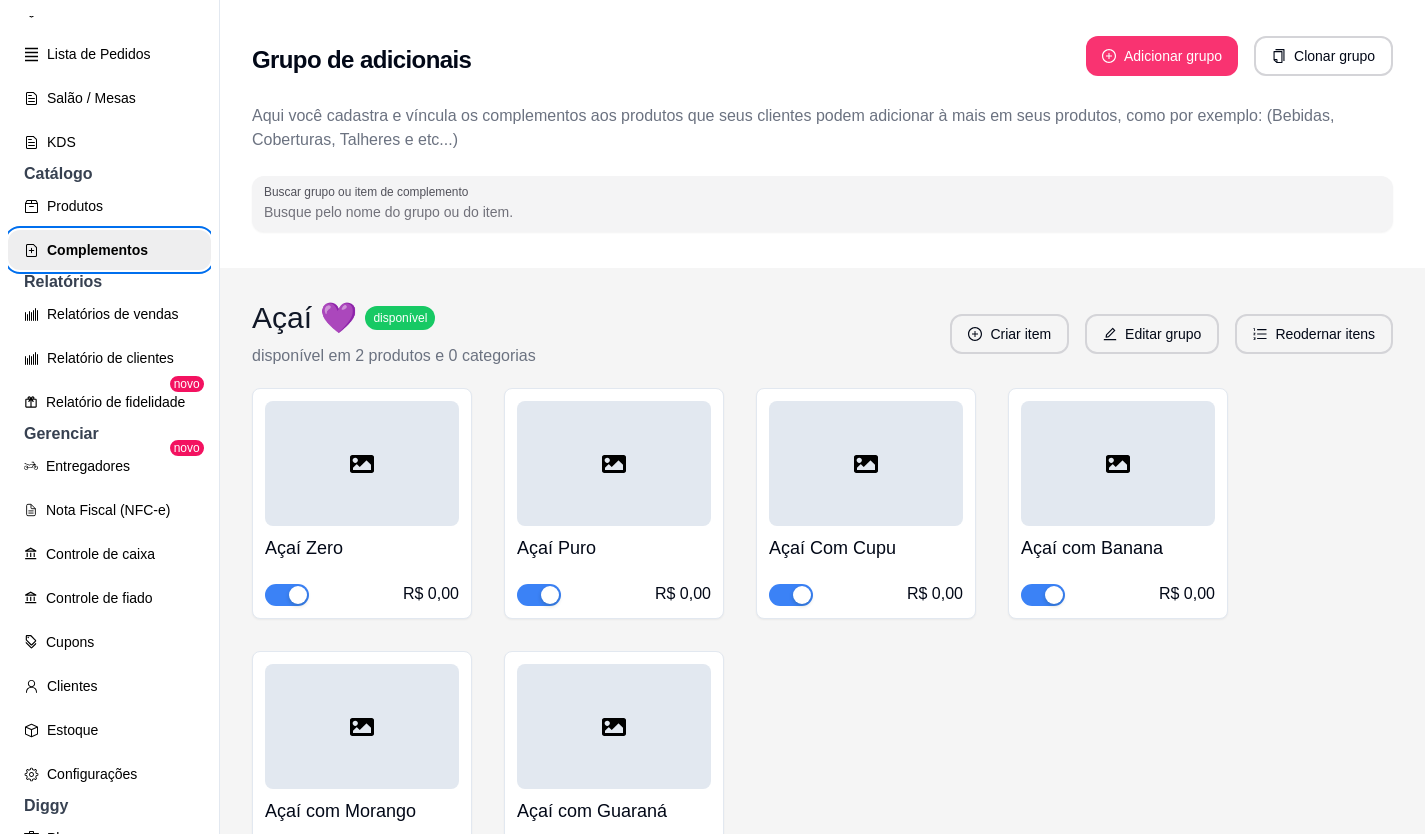 scroll, scrollTop: 480, scrollLeft: 0, axis: vertical 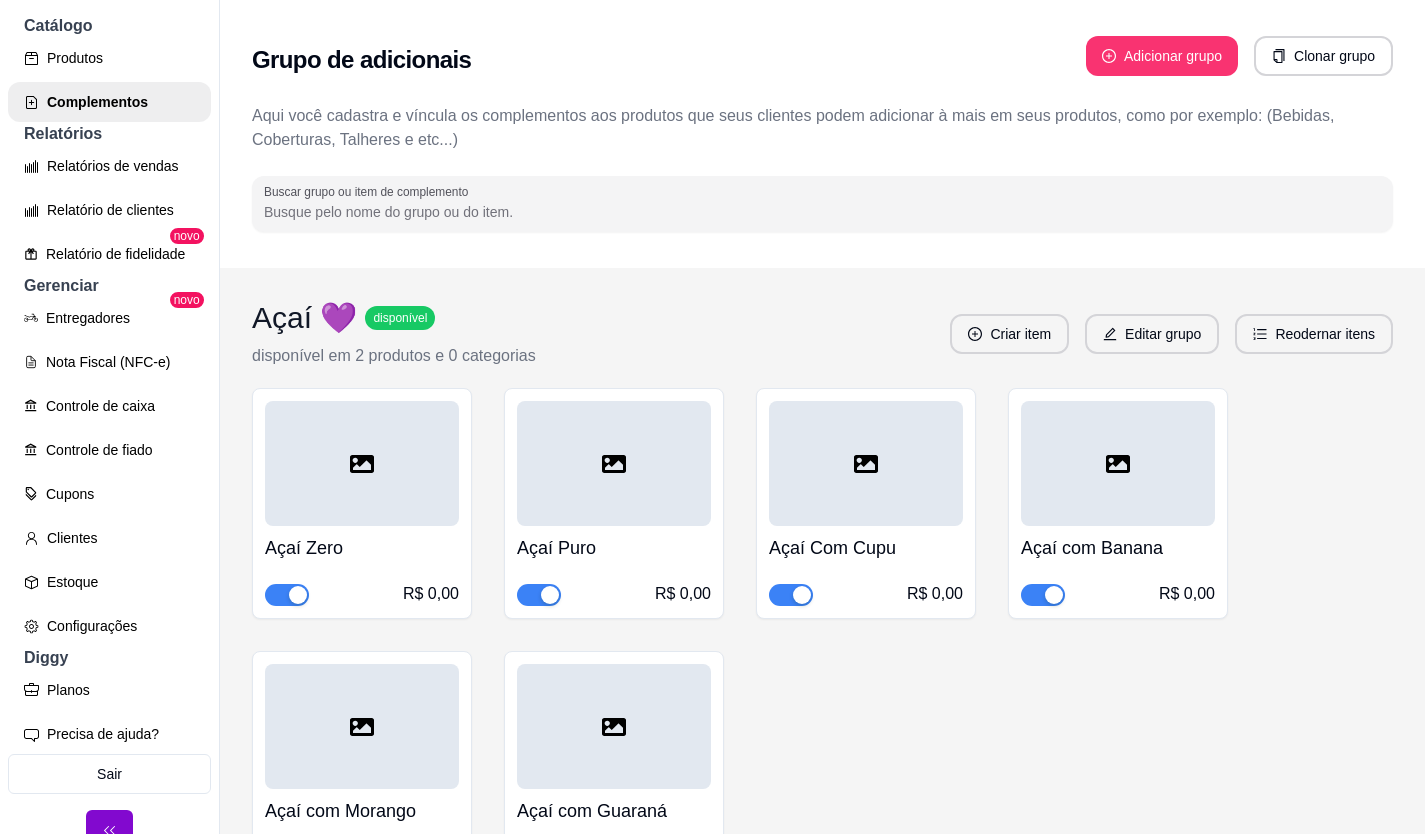 click on "Açaí Zero R$ 0,00 Açaí Puro  R$ 0,00 Açaí Com Cupu R$ 0,00 Açaí com Banana  R$ 0,00 Açaí com Morango  R$ 0,00 Açaí com Guaraná  R$ 0,00" at bounding box center (822, 635) 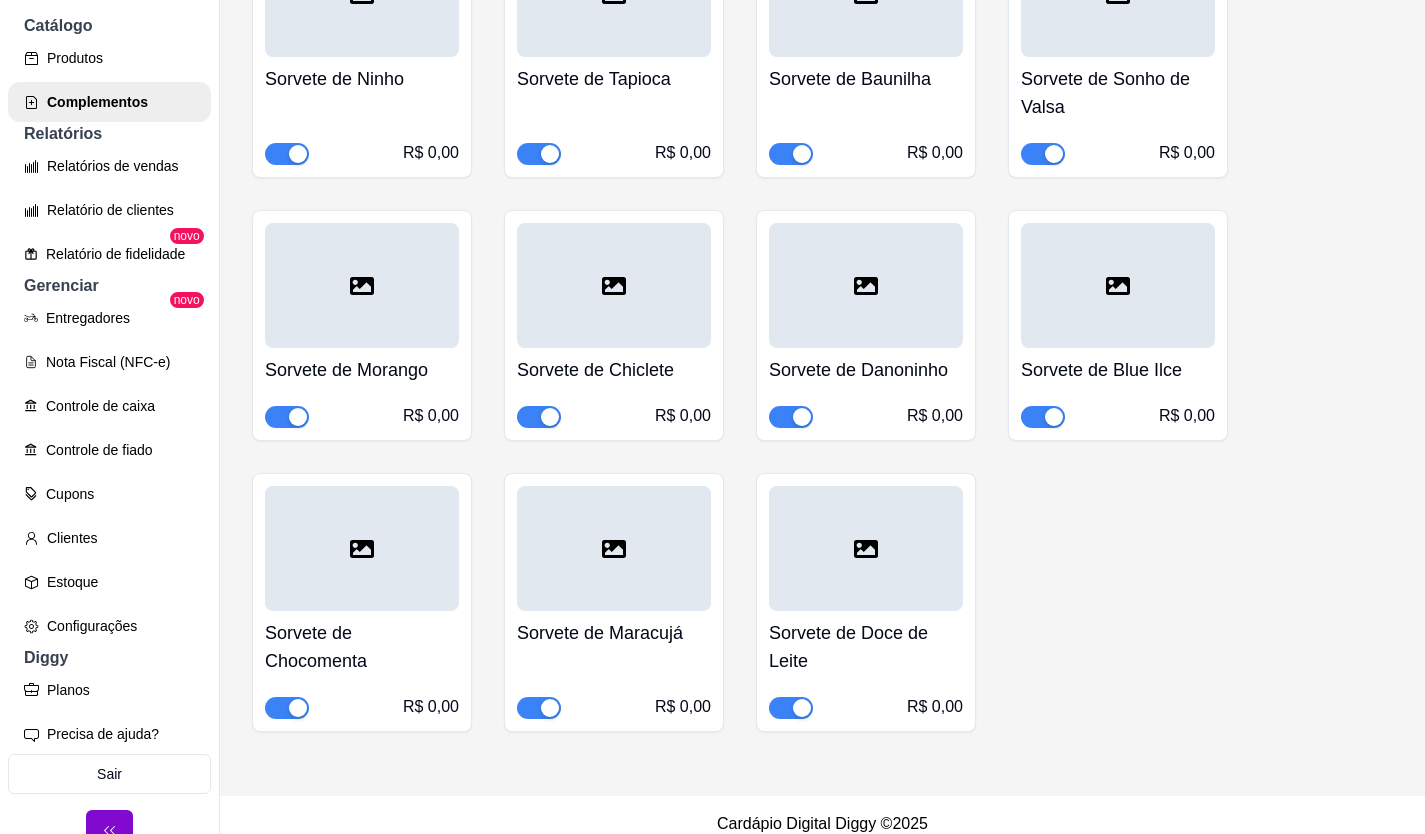 scroll, scrollTop: 6545, scrollLeft: 0, axis: vertical 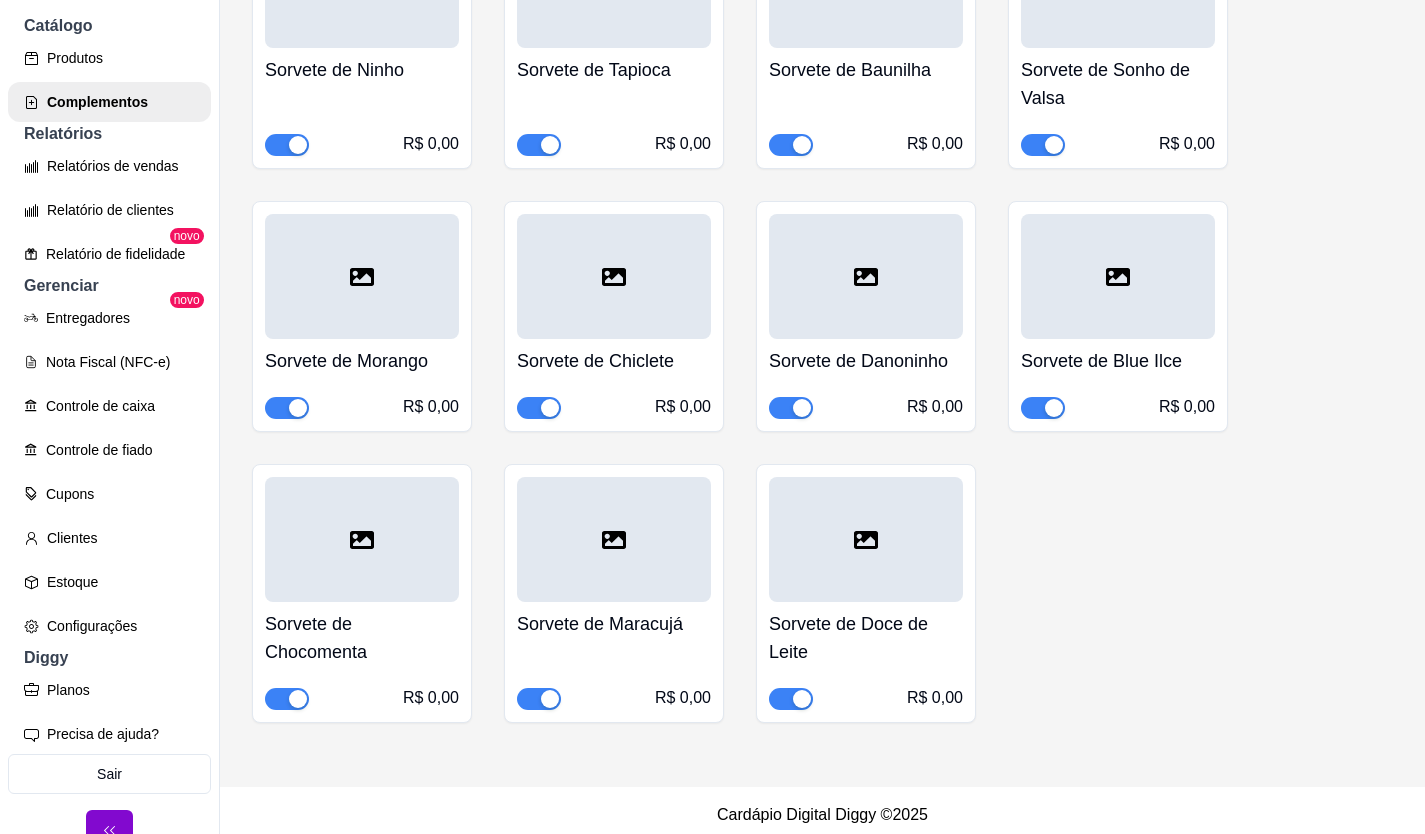 drag, startPoint x: 1409, startPoint y: 723, endPoint x: 1394, endPoint y: 605, distance: 118.94957 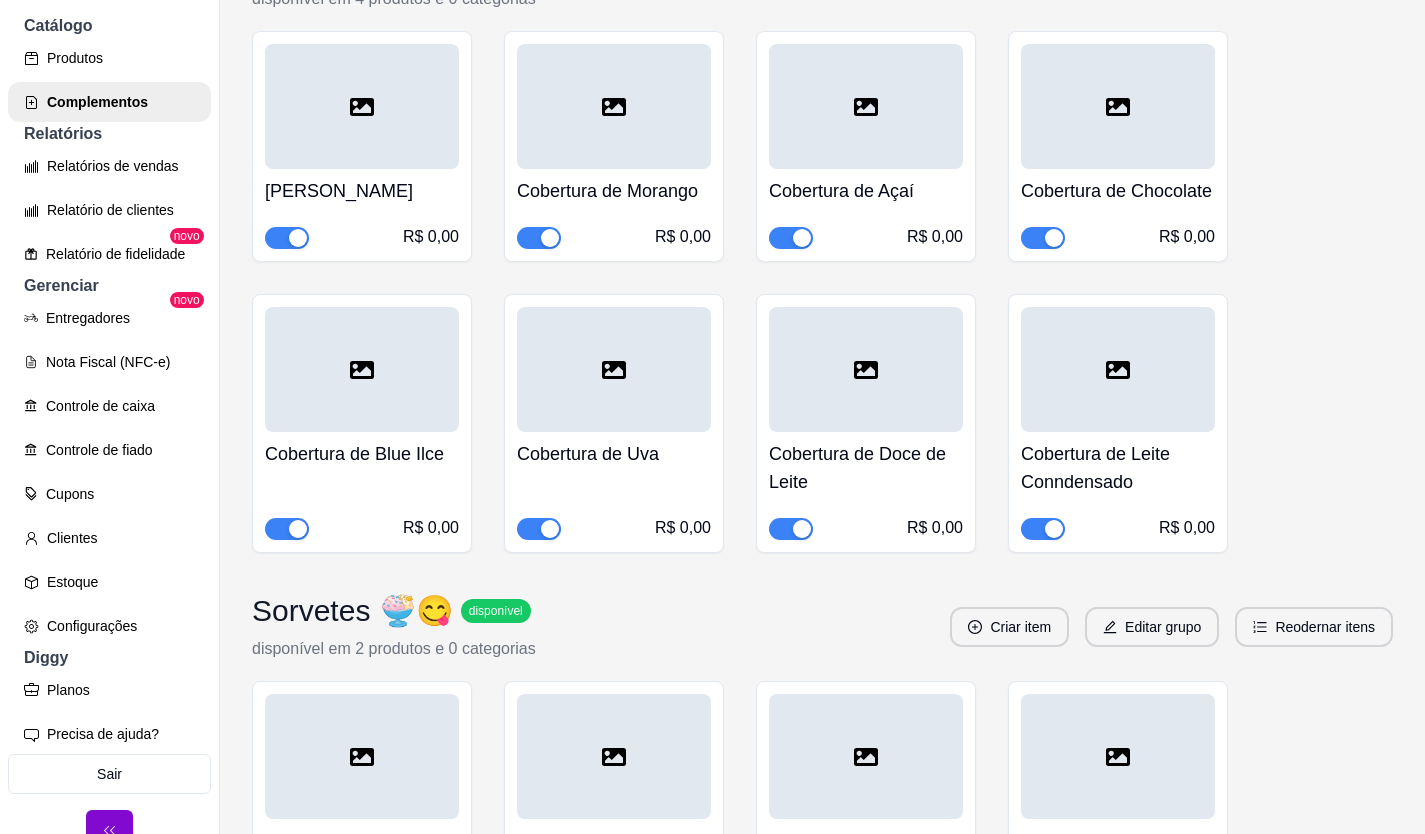 scroll, scrollTop: 5426, scrollLeft: 0, axis: vertical 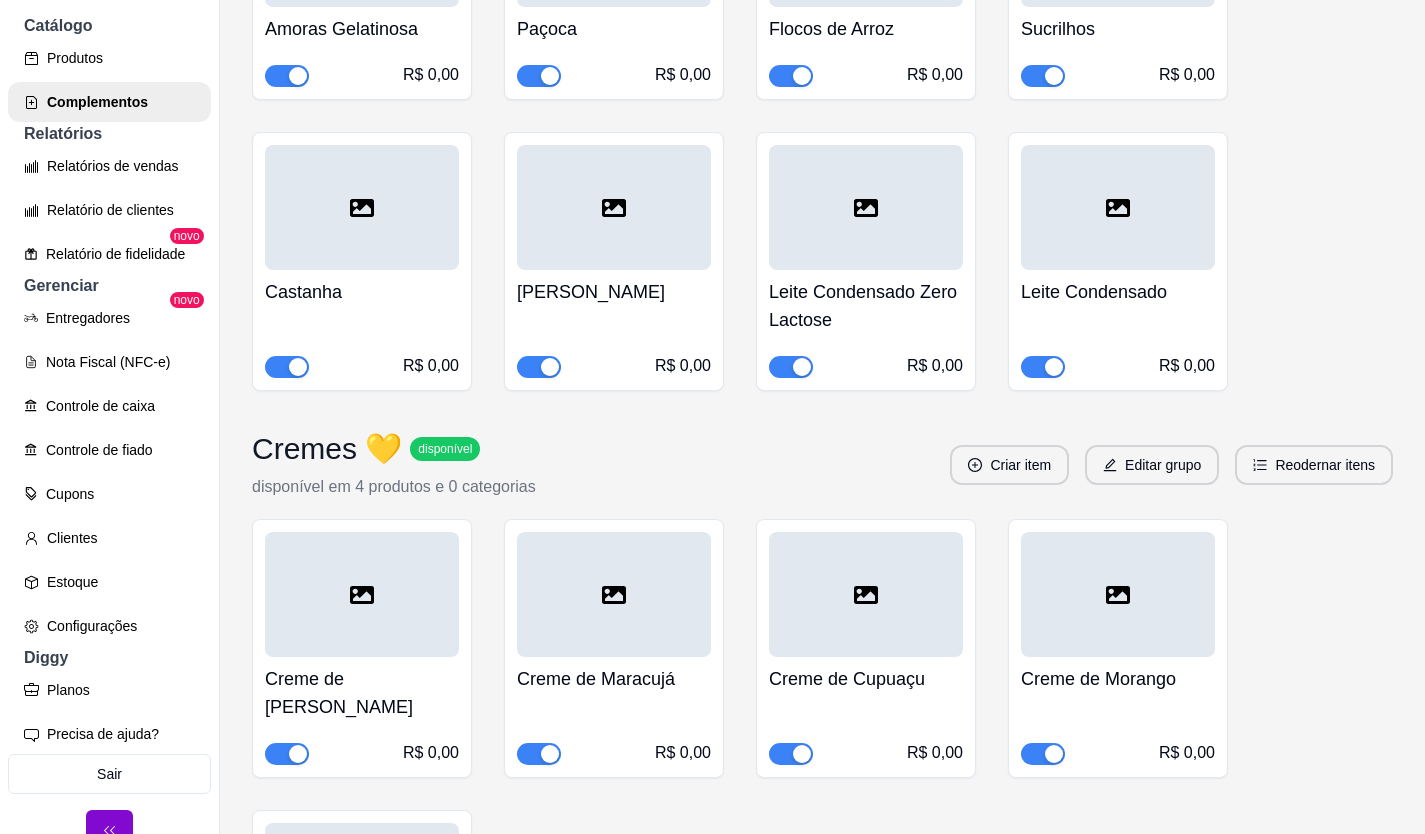 click on "Cremes 💛 disponível disponível em 4 produtos e 0 categorias Criar item Editar grupo Reodernar itens" at bounding box center (822, 465) 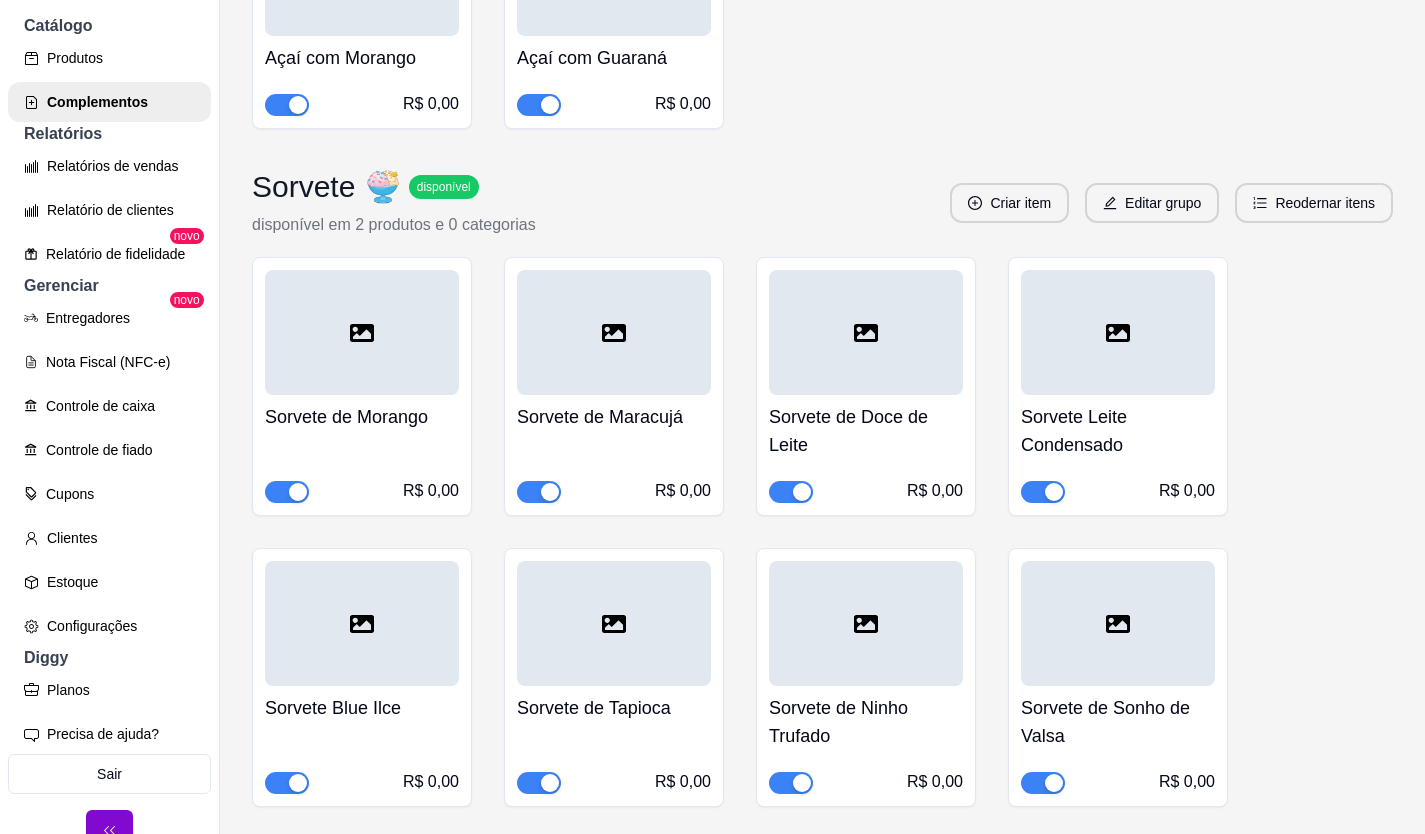 scroll, scrollTop: 0, scrollLeft: 0, axis: both 